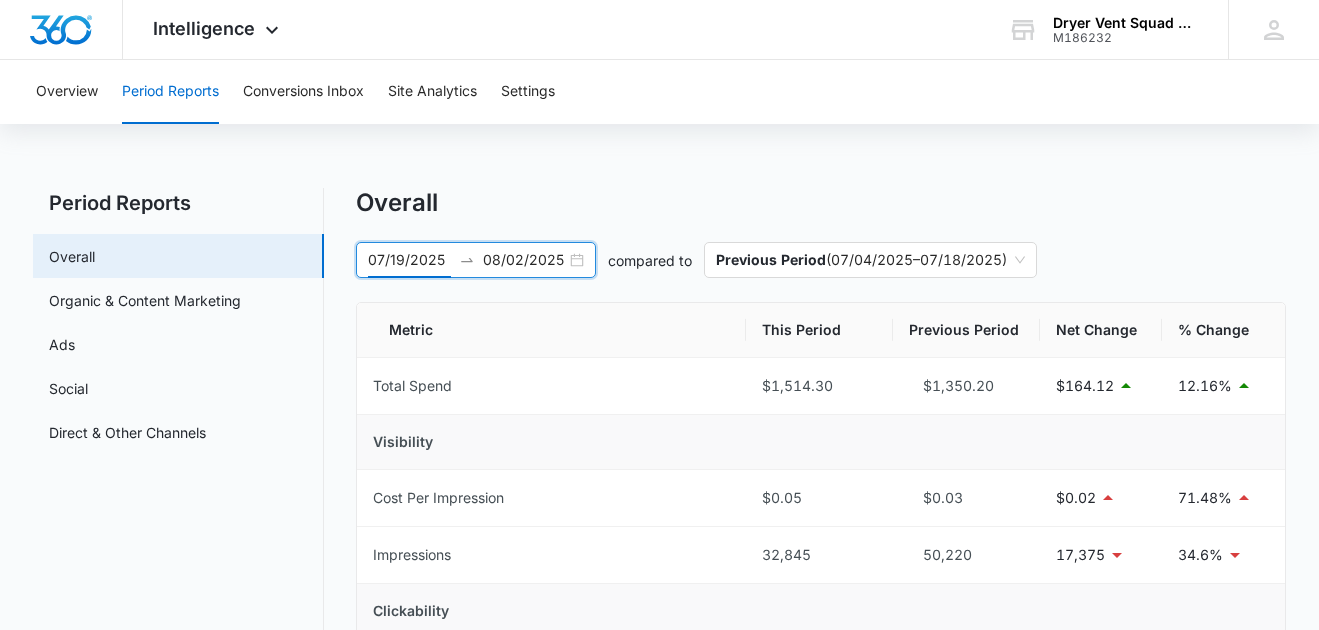 scroll, scrollTop: 228, scrollLeft: 0, axis: vertical 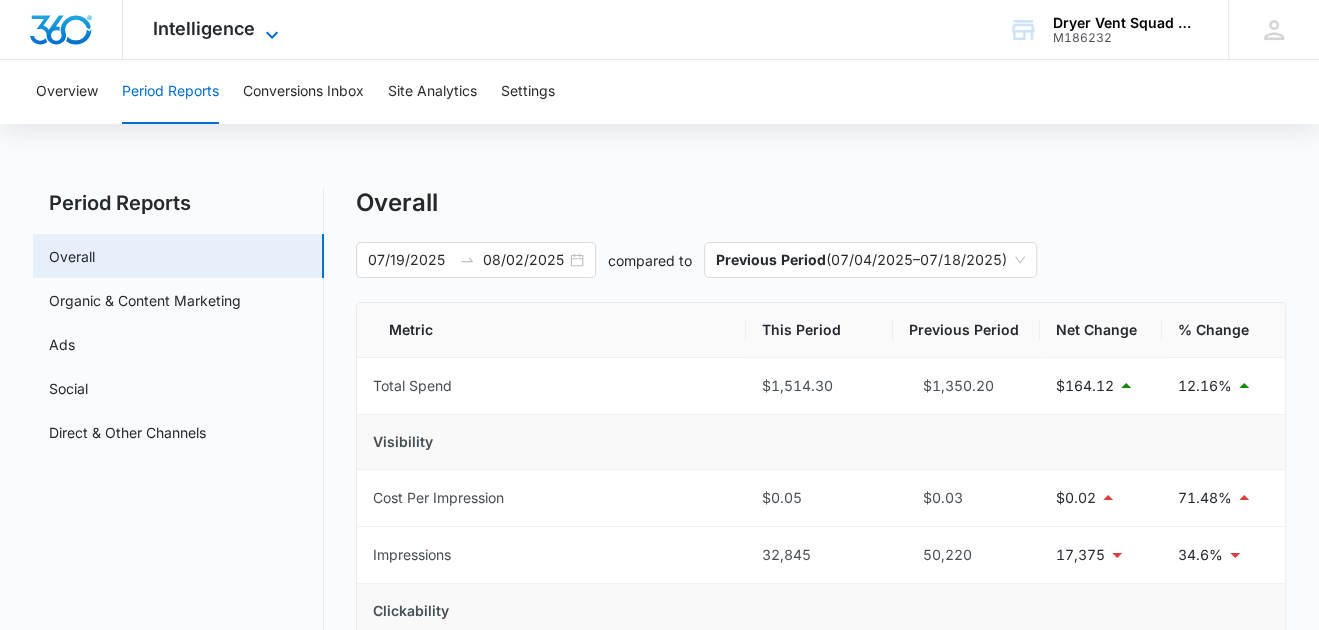 click on "Intelligence" at bounding box center (204, 28) 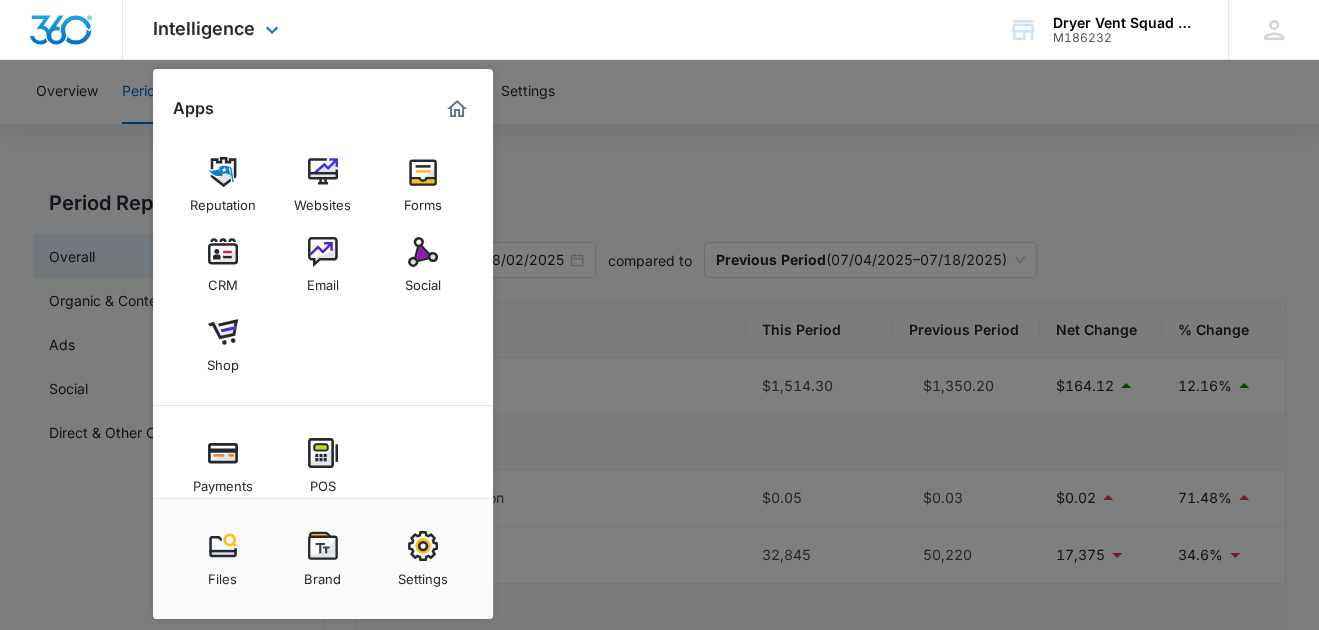 click at bounding box center (323, 574) 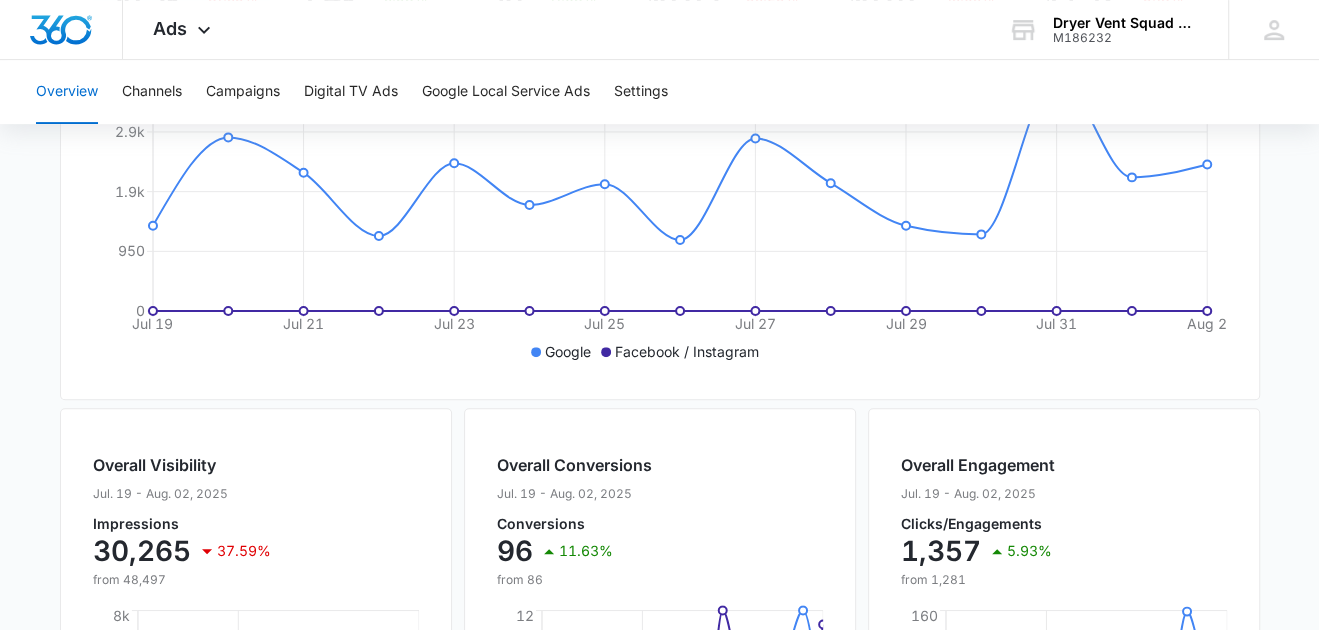 scroll, scrollTop: 206, scrollLeft: 0, axis: vertical 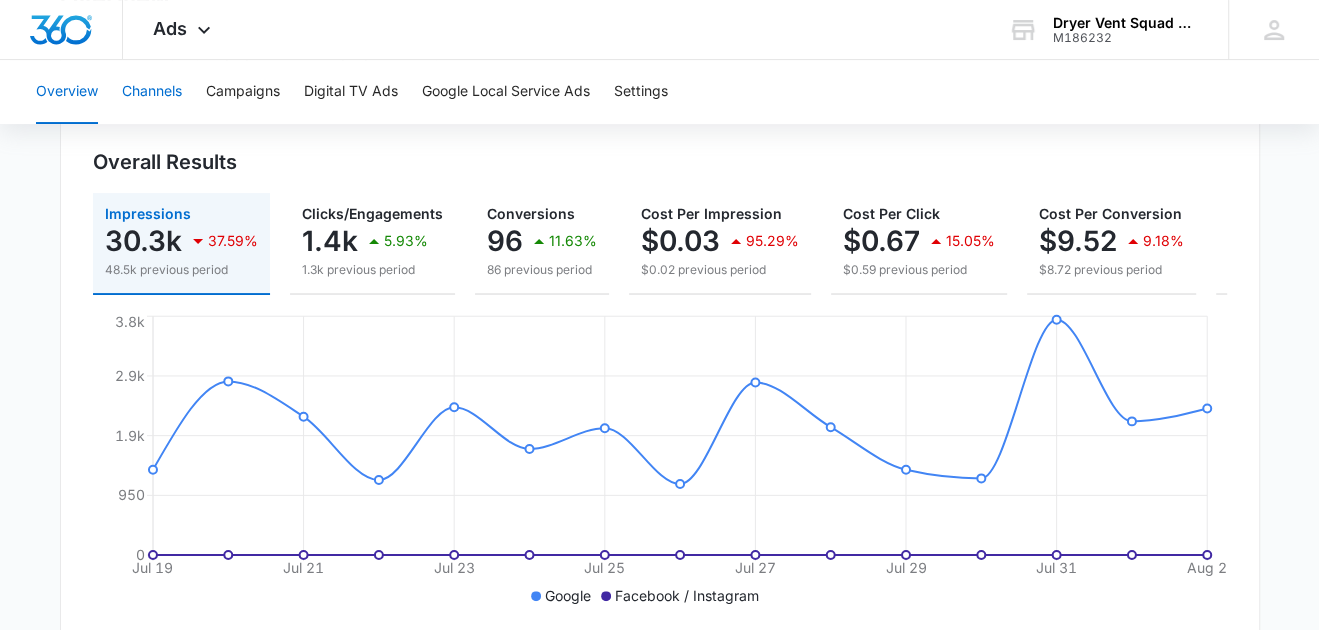 click on "Channels" at bounding box center (152, 92) 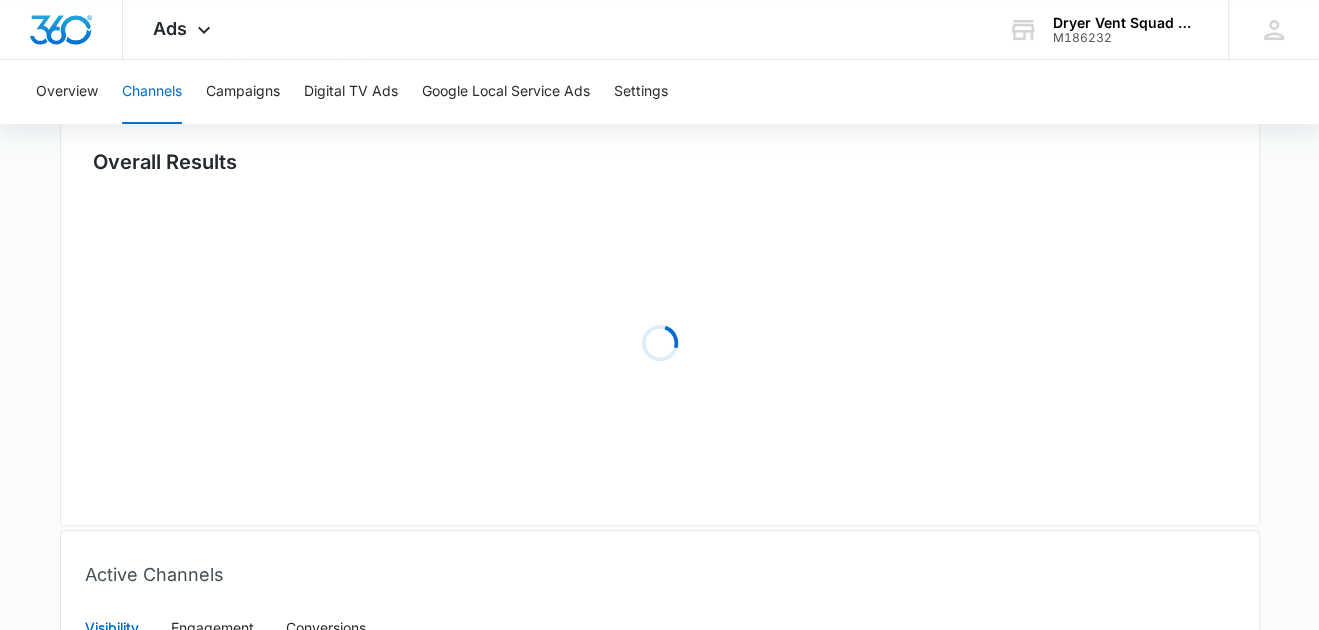 scroll, scrollTop: 0, scrollLeft: 0, axis: both 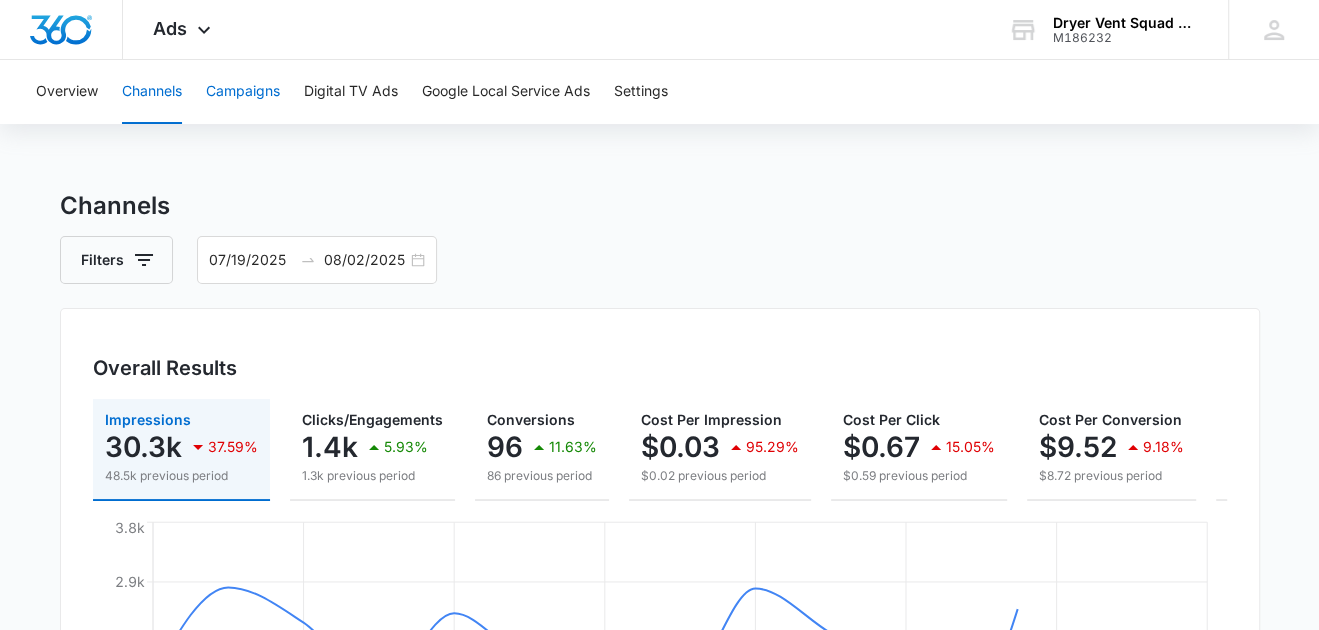 click on "Campaigns" at bounding box center (243, 92) 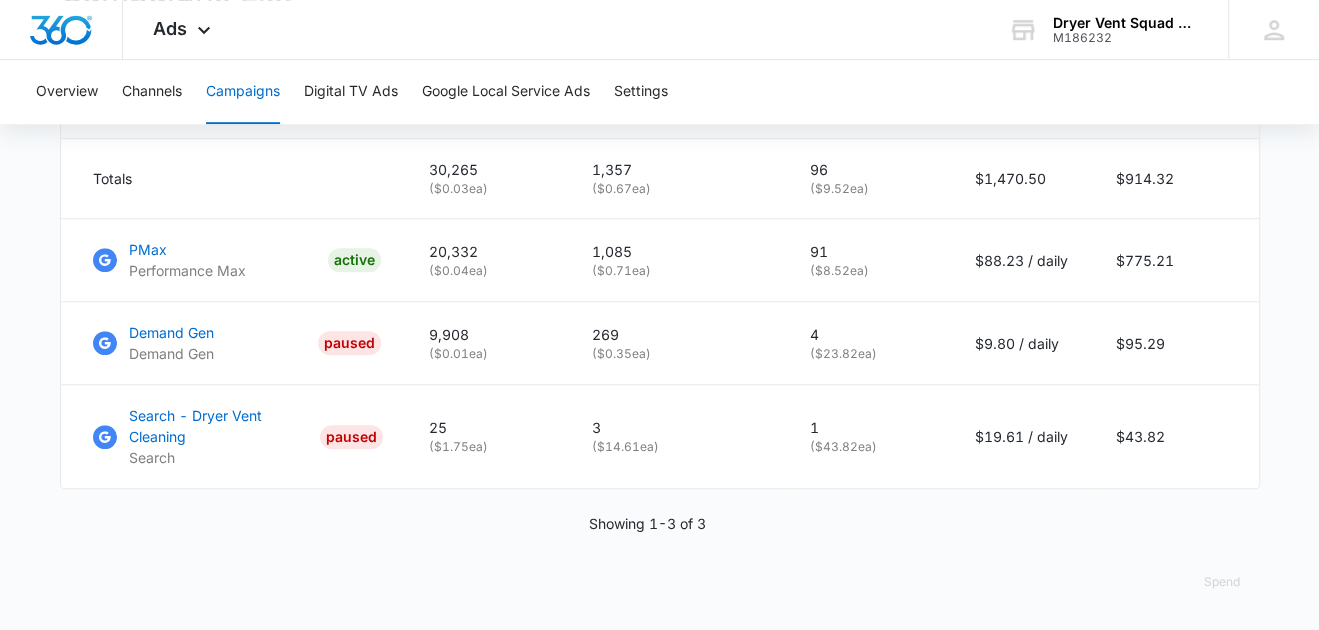 scroll, scrollTop: 911, scrollLeft: 0, axis: vertical 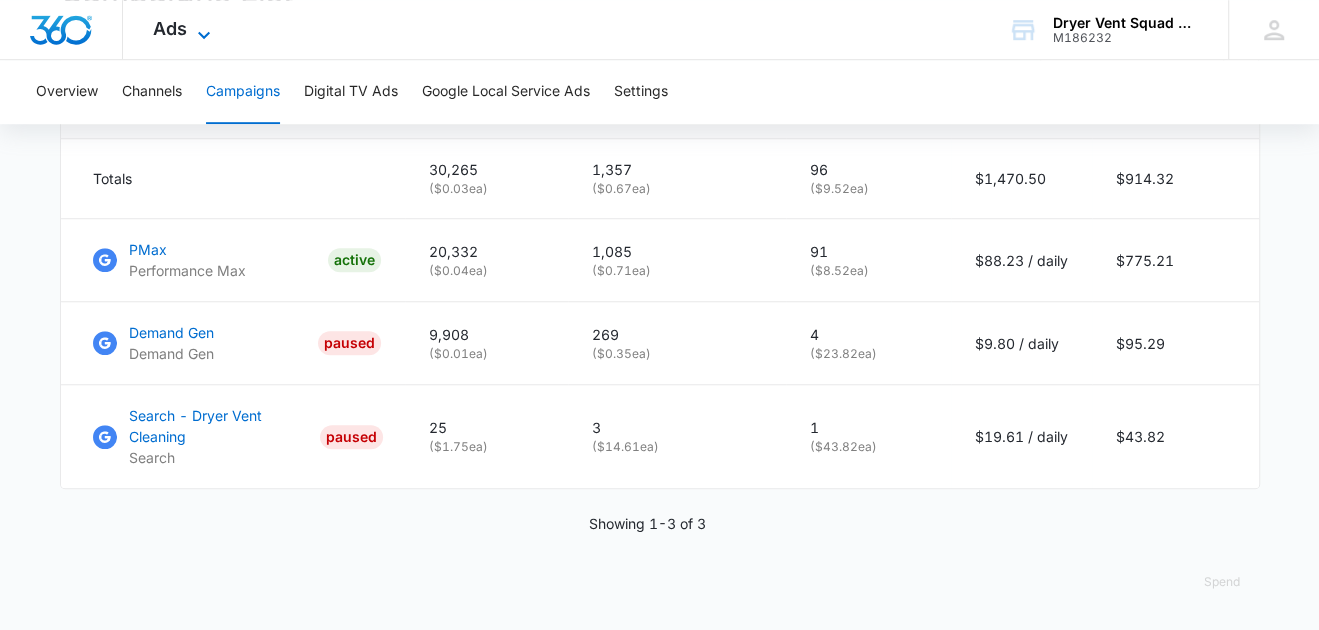 click on "Ads" at bounding box center [170, 28] 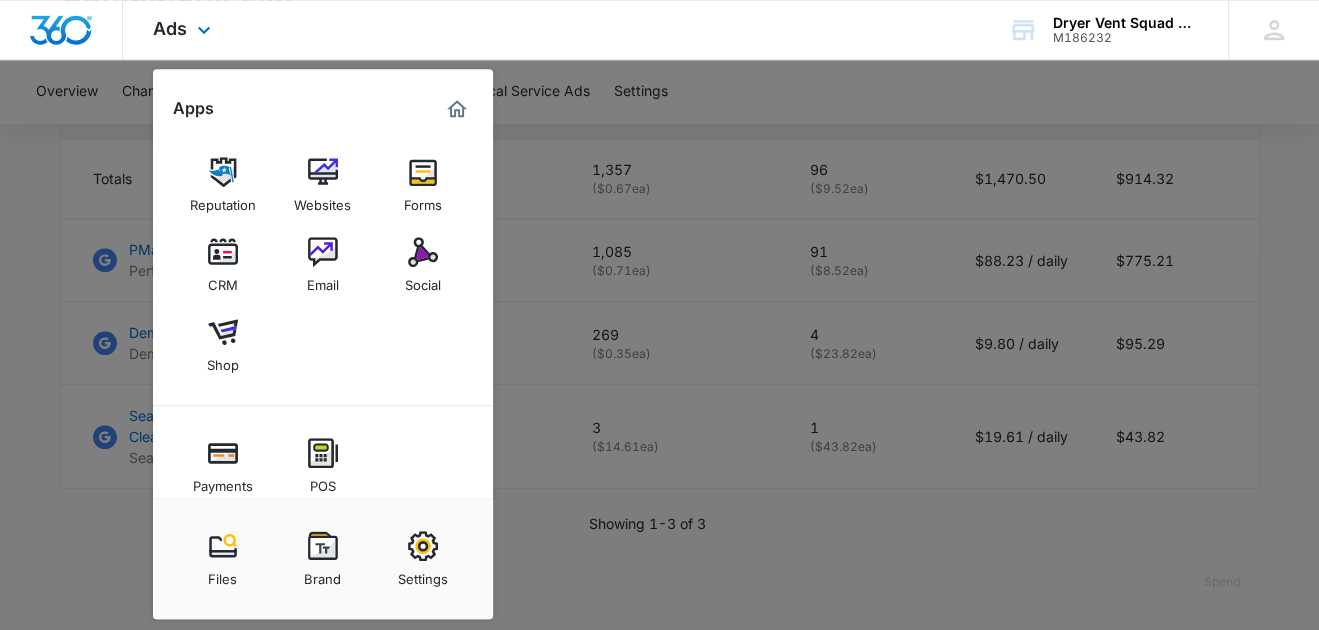 click at bounding box center (223, 574) 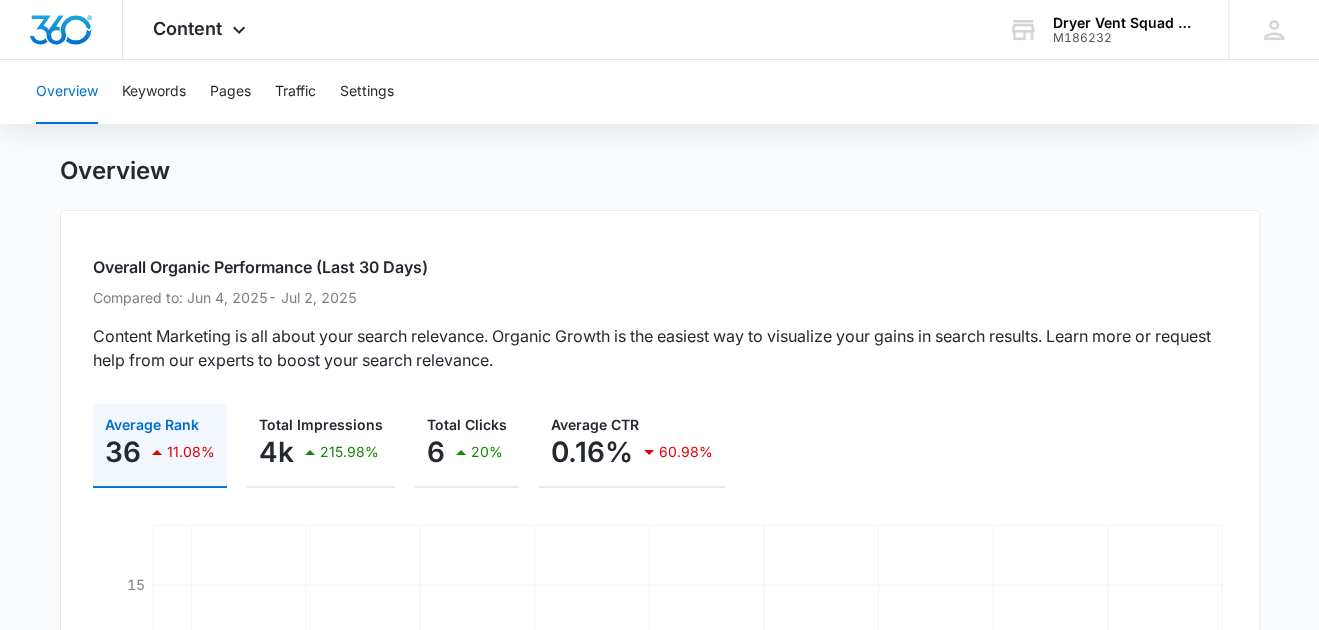 scroll, scrollTop: 0, scrollLeft: 0, axis: both 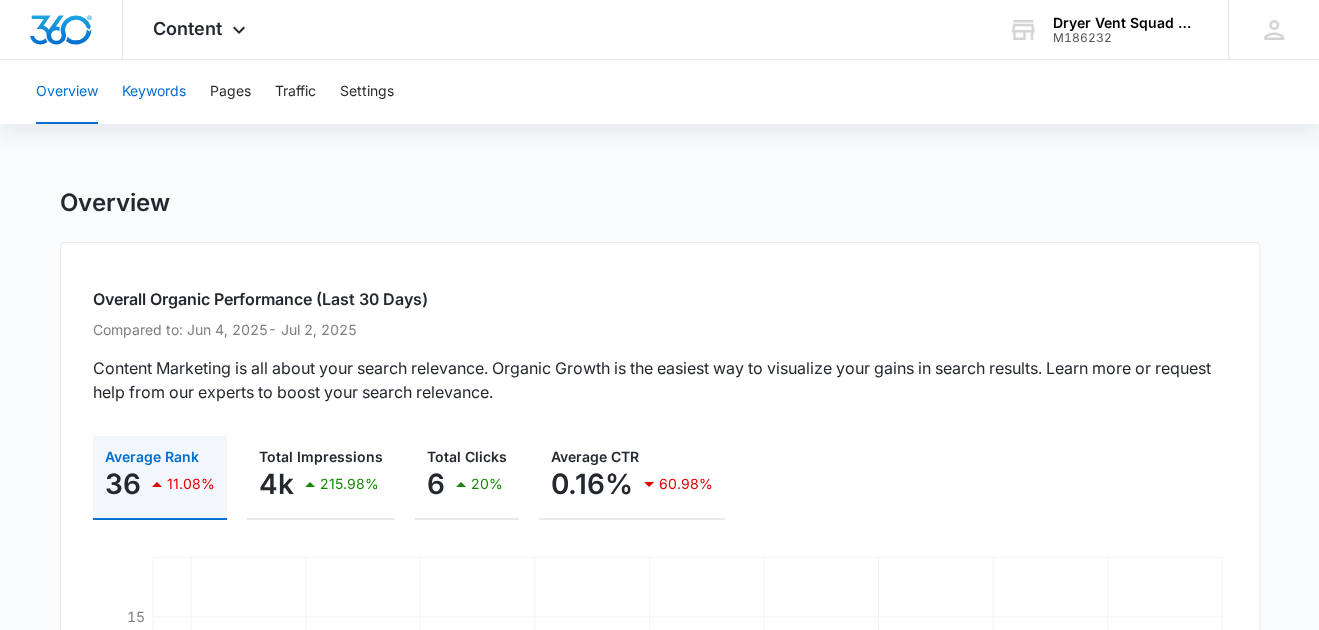 click on "Keywords" at bounding box center (154, 92) 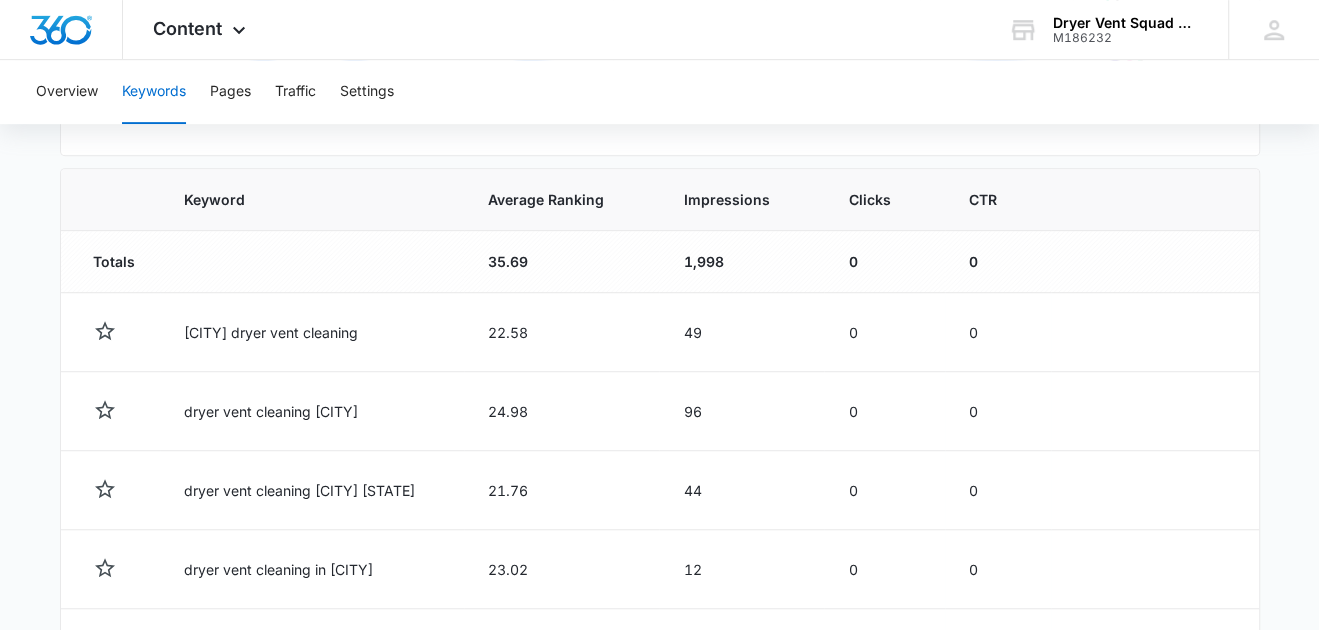 scroll, scrollTop: 700, scrollLeft: 0, axis: vertical 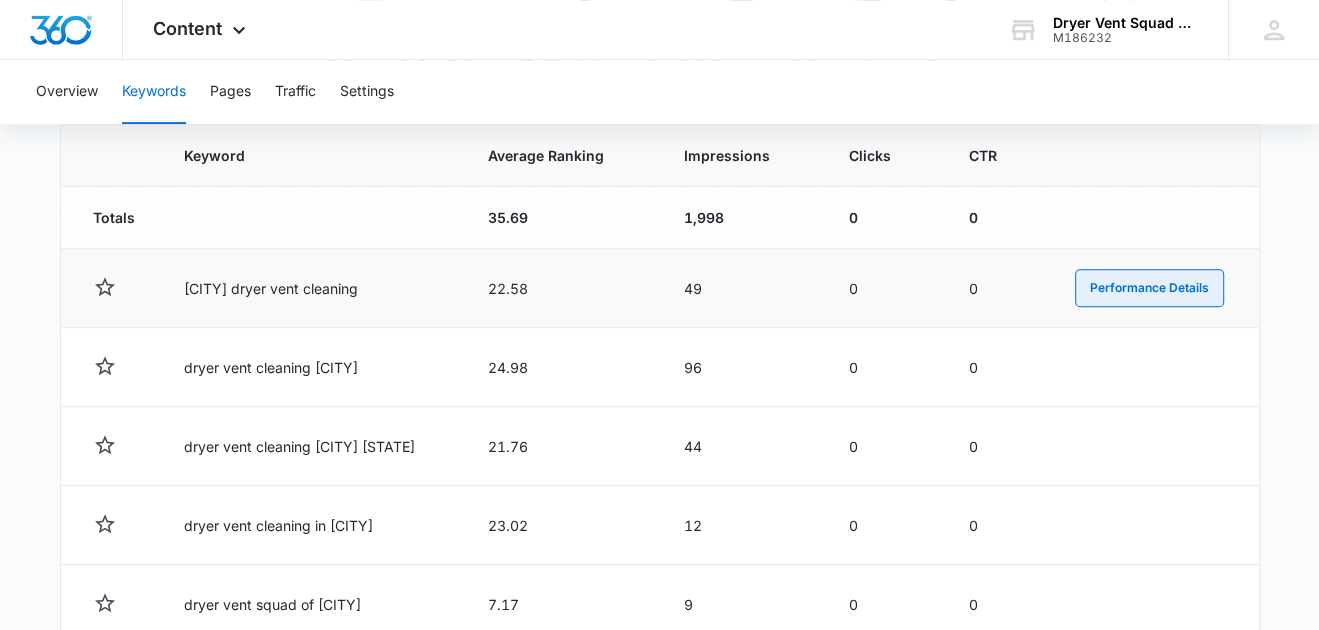 click on "Performance Details" at bounding box center (1149, 288) 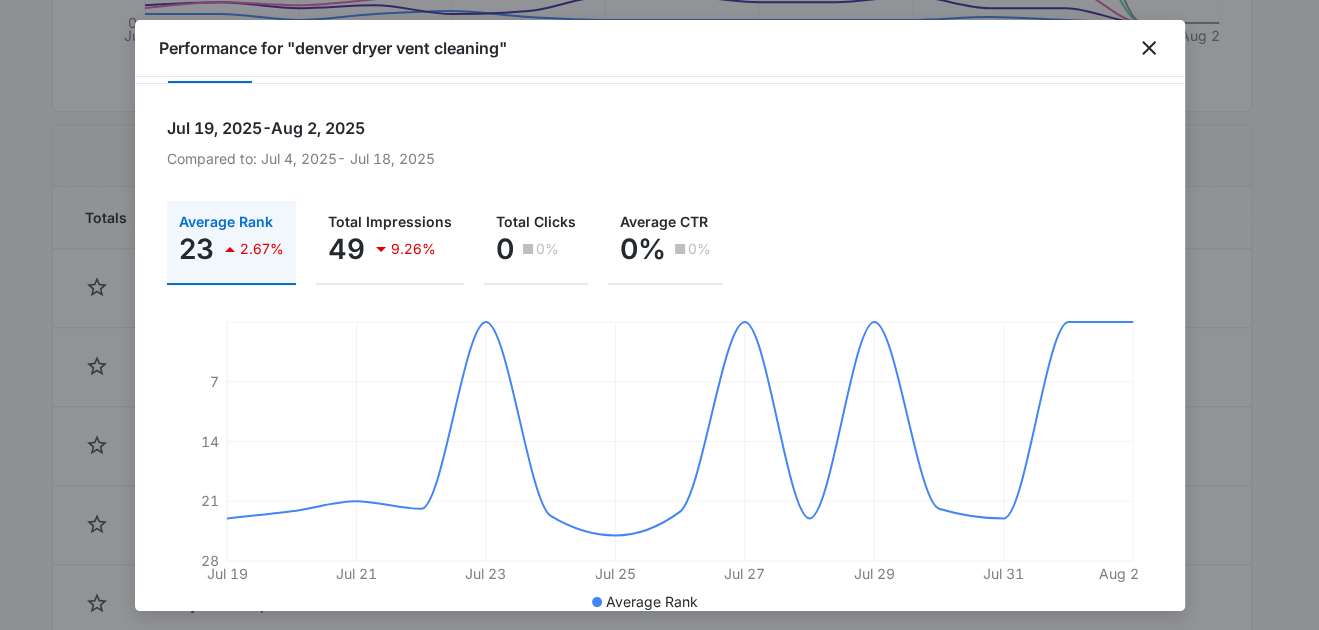 scroll, scrollTop: 79, scrollLeft: 0, axis: vertical 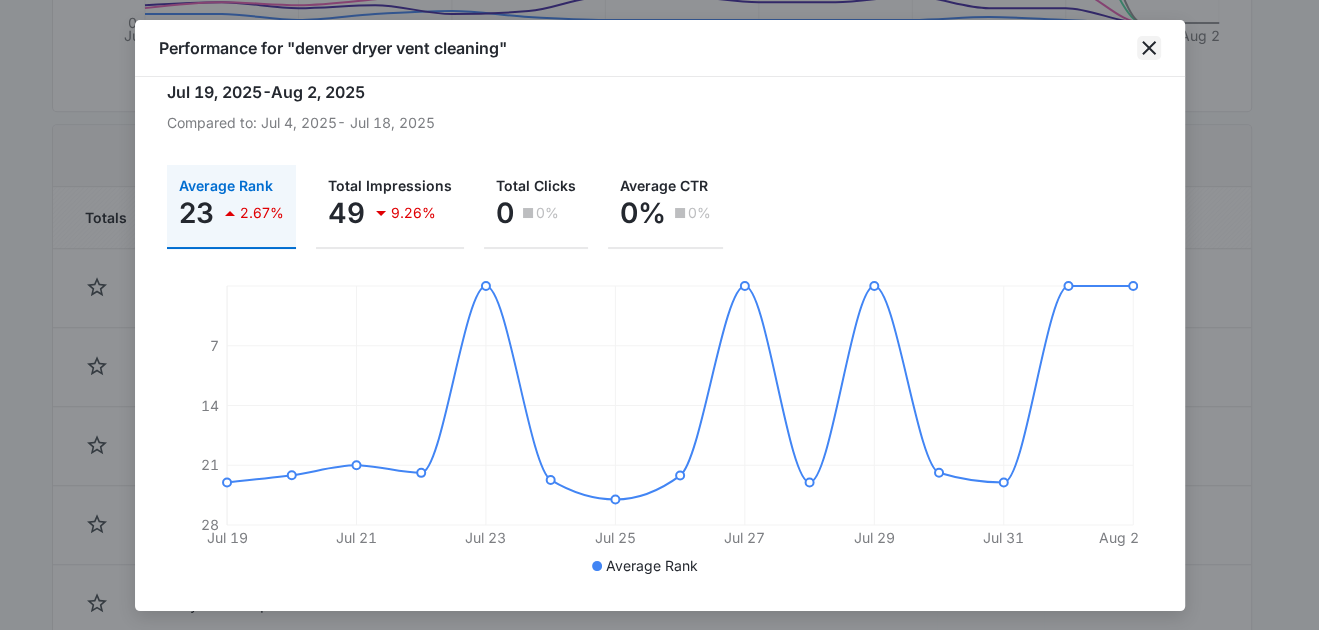 click 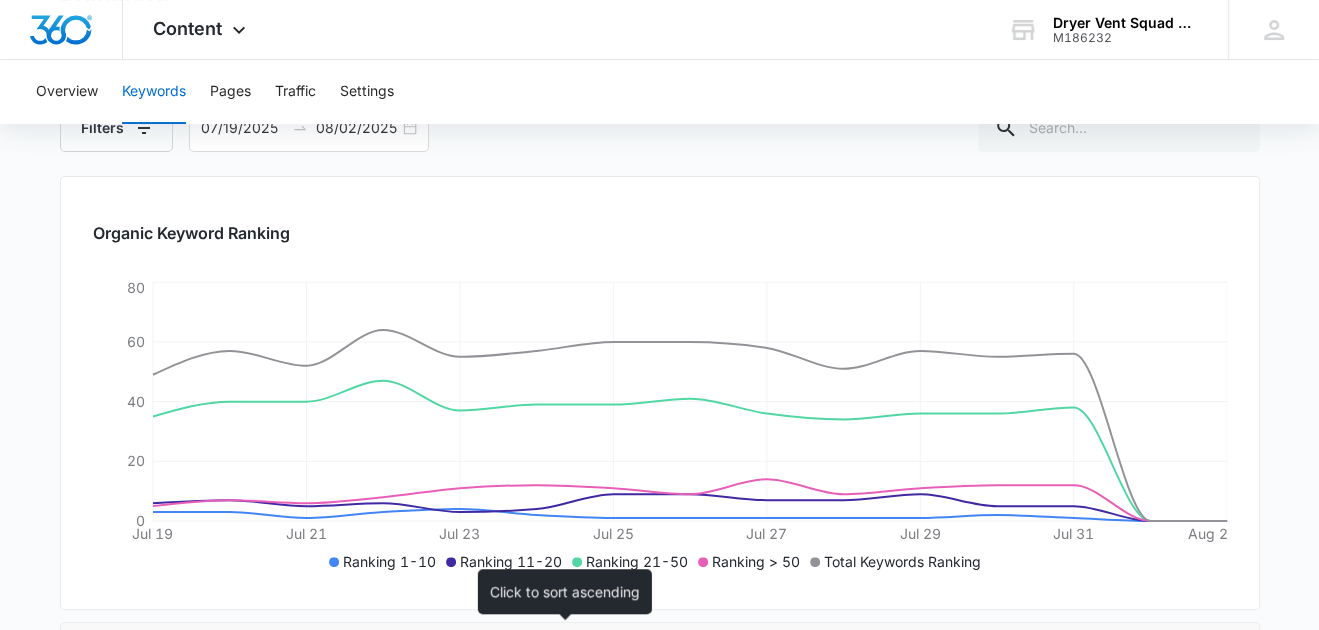 scroll, scrollTop: 199, scrollLeft: 0, axis: vertical 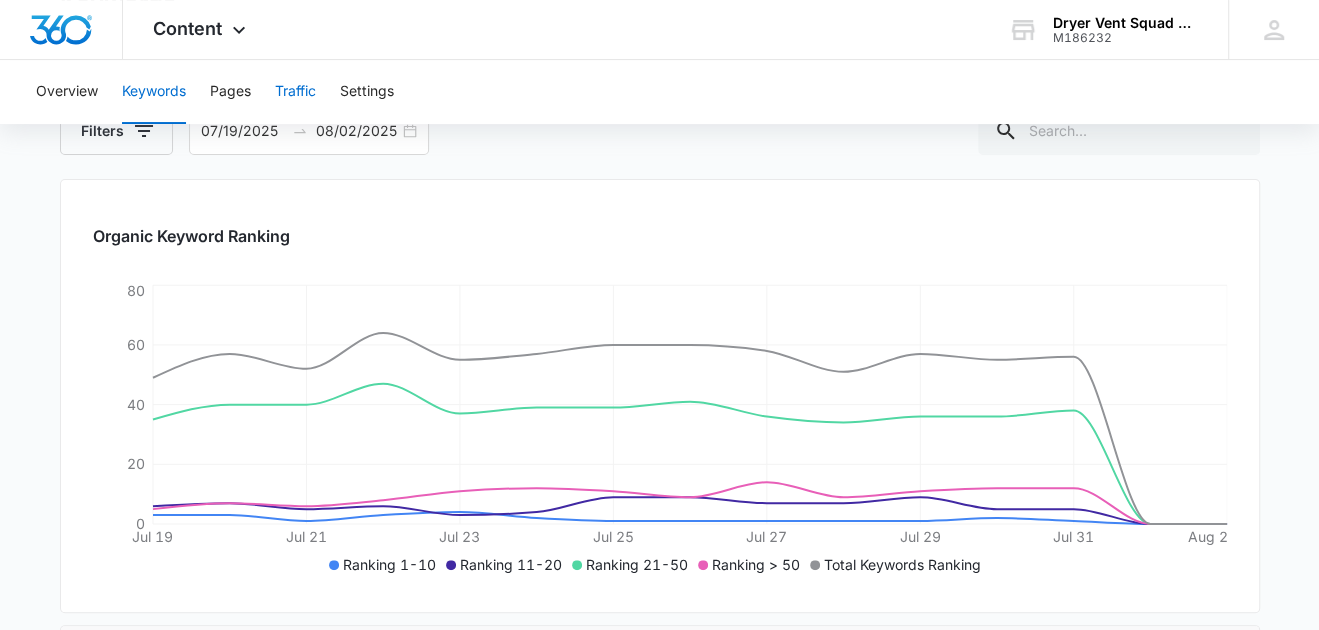 click on "Traffic" at bounding box center [295, 92] 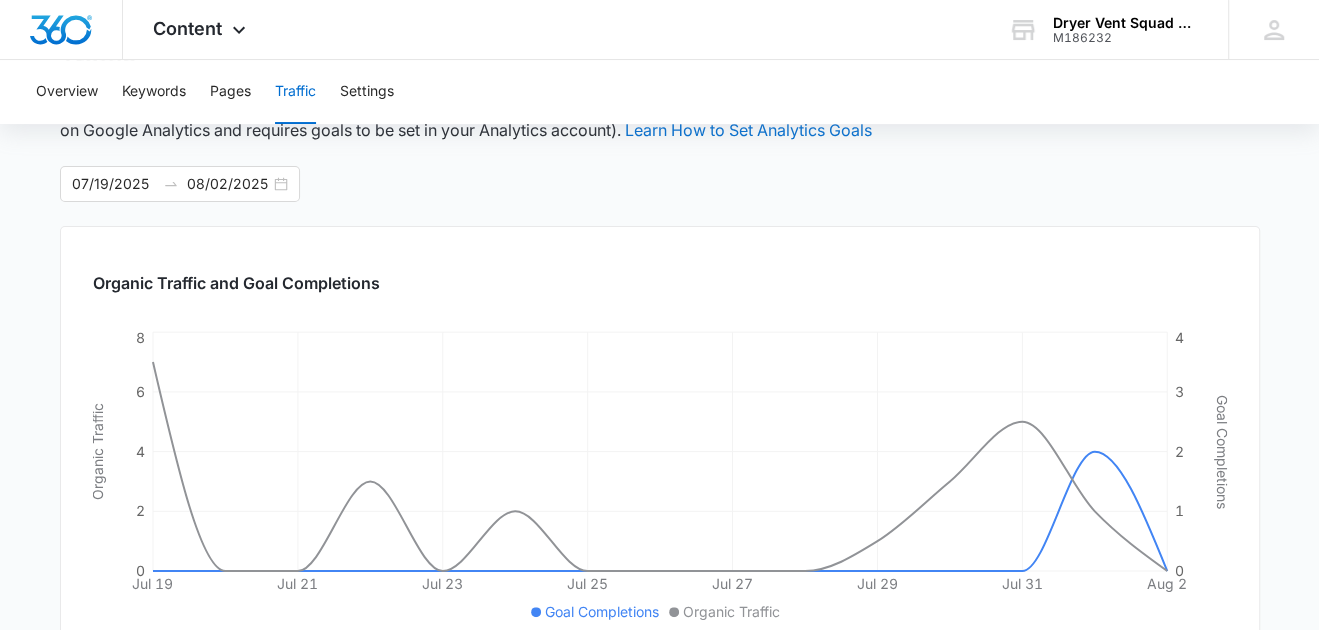 scroll, scrollTop: 59, scrollLeft: 0, axis: vertical 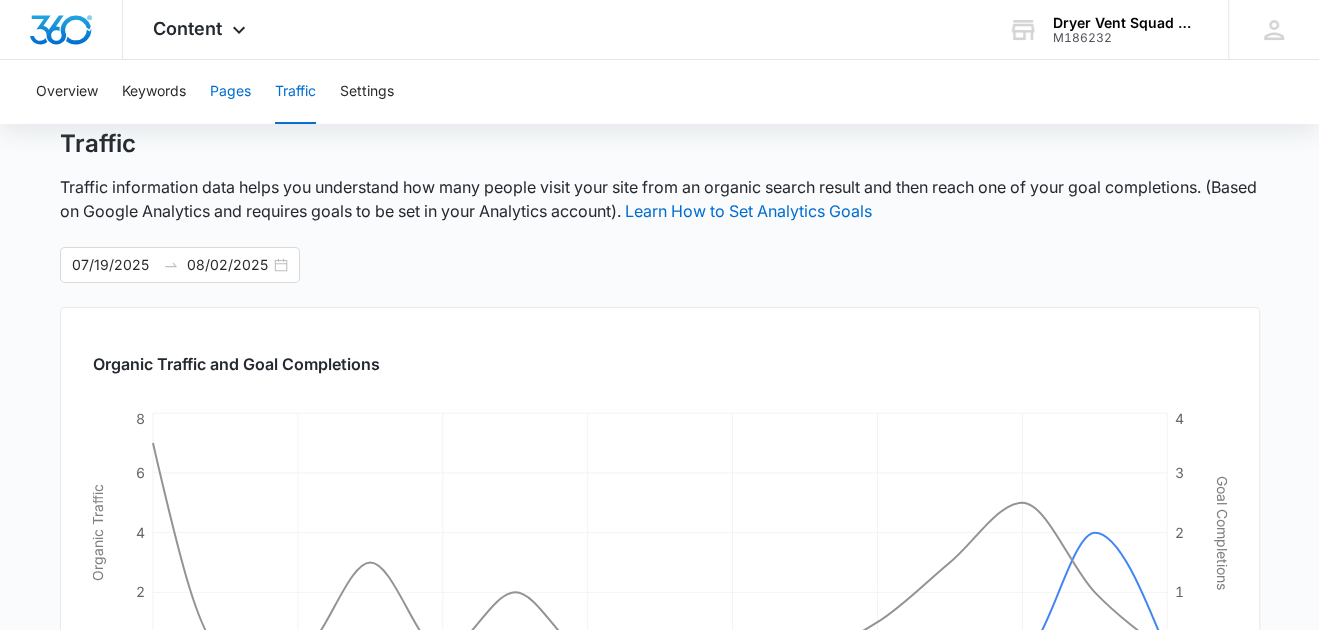 click on "Pages" at bounding box center (230, 92) 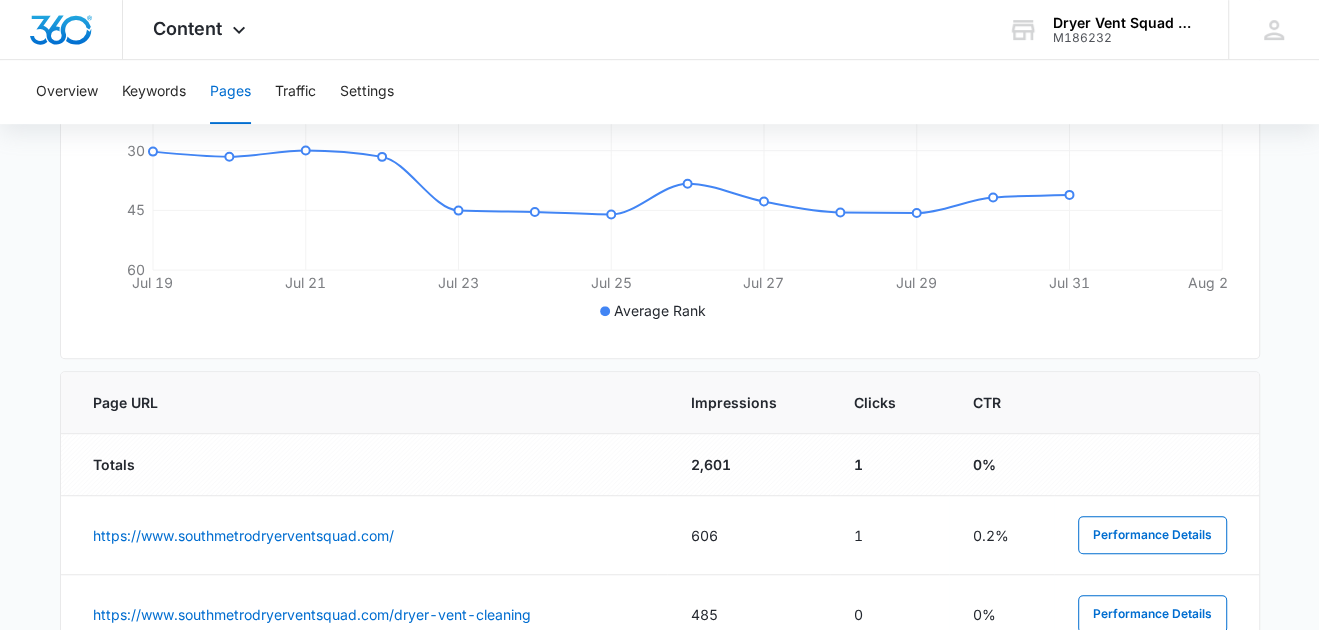scroll, scrollTop: 199, scrollLeft: 0, axis: vertical 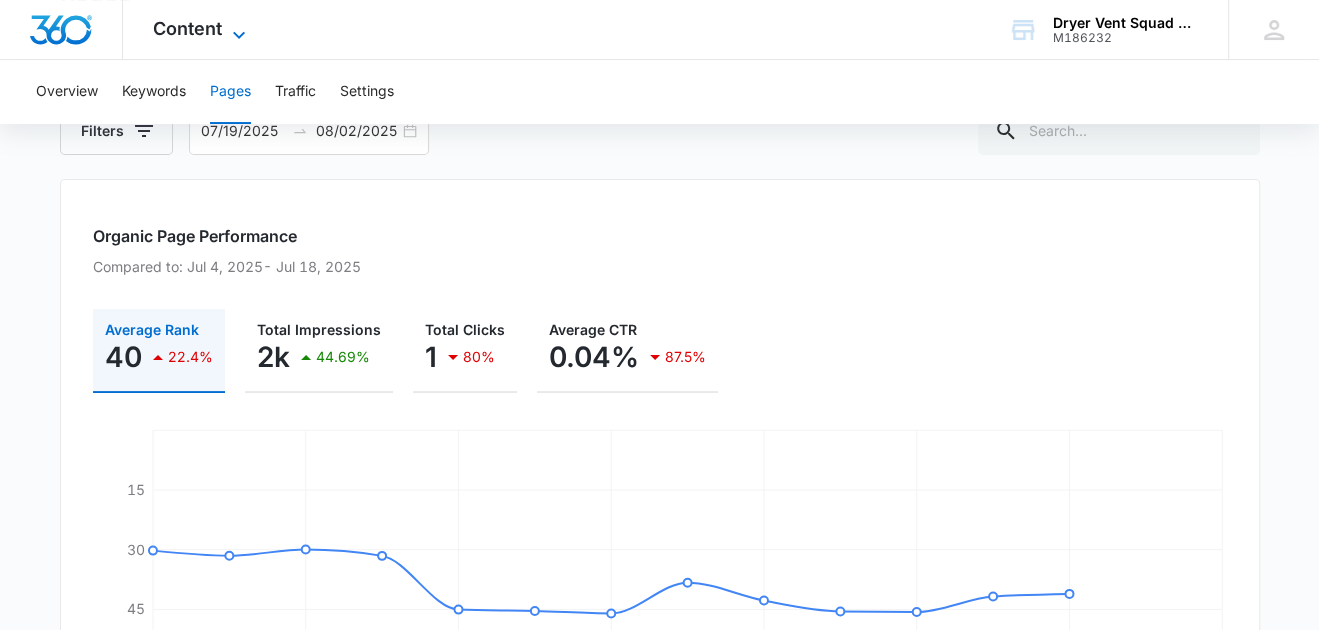 click on "Content" at bounding box center [187, 28] 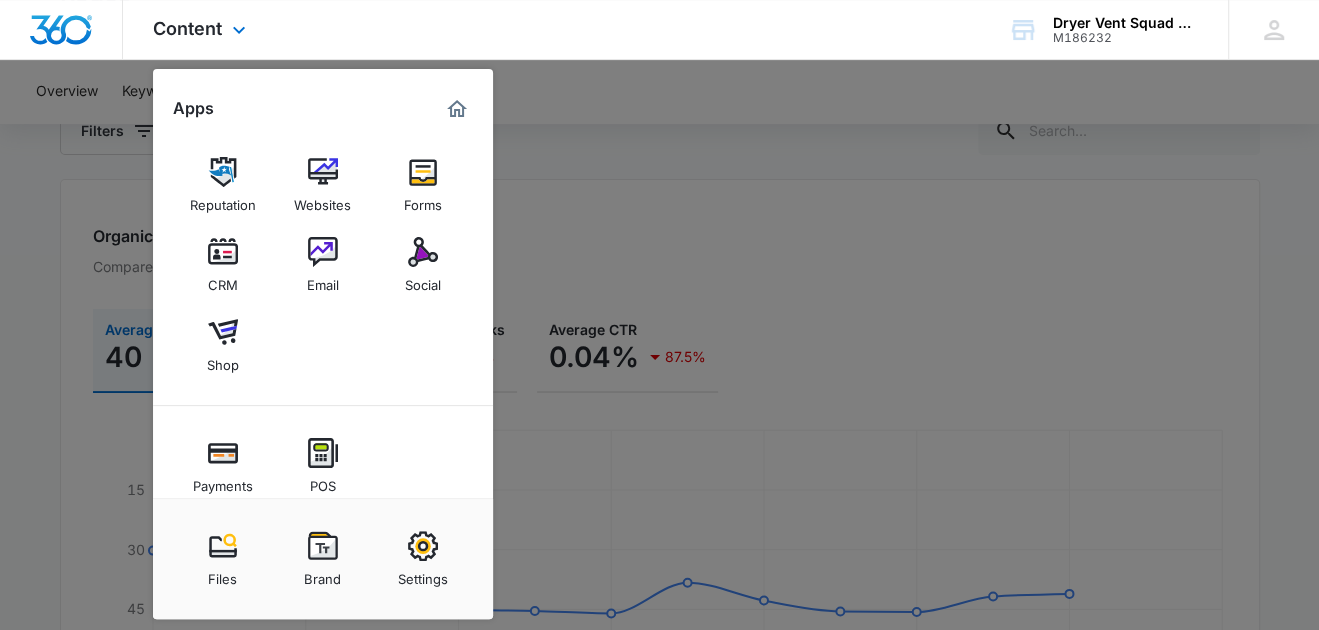 click at bounding box center [423, 574] 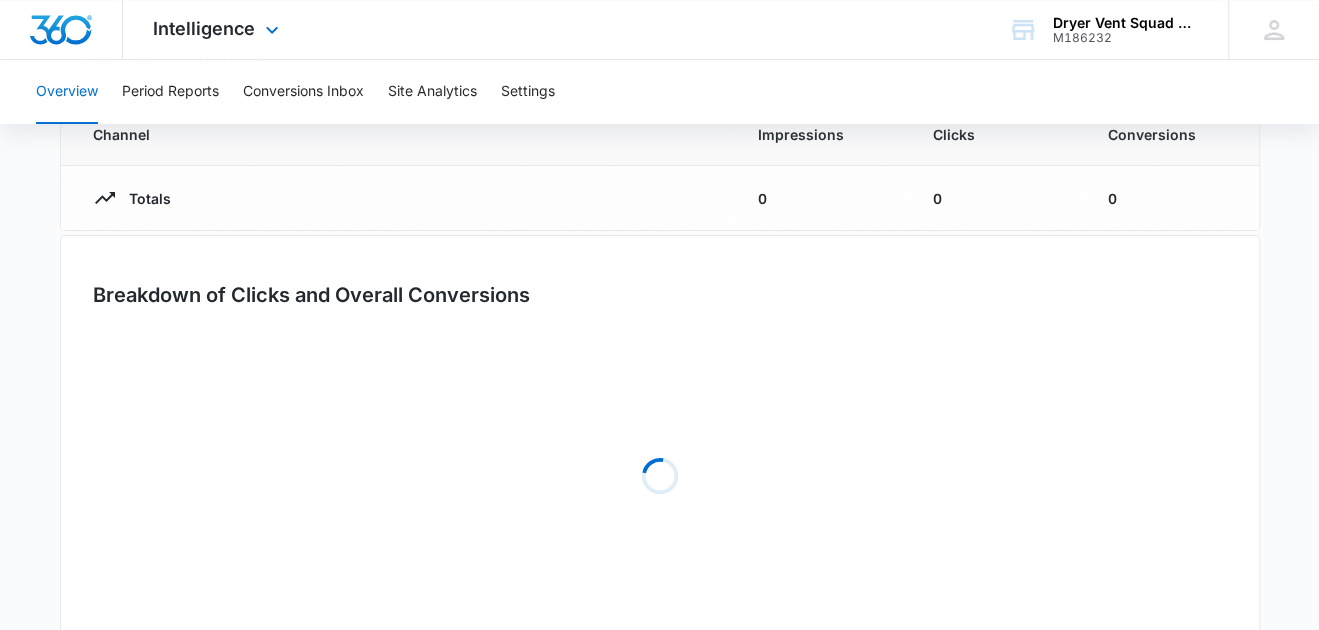 scroll, scrollTop: 0, scrollLeft: 0, axis: both 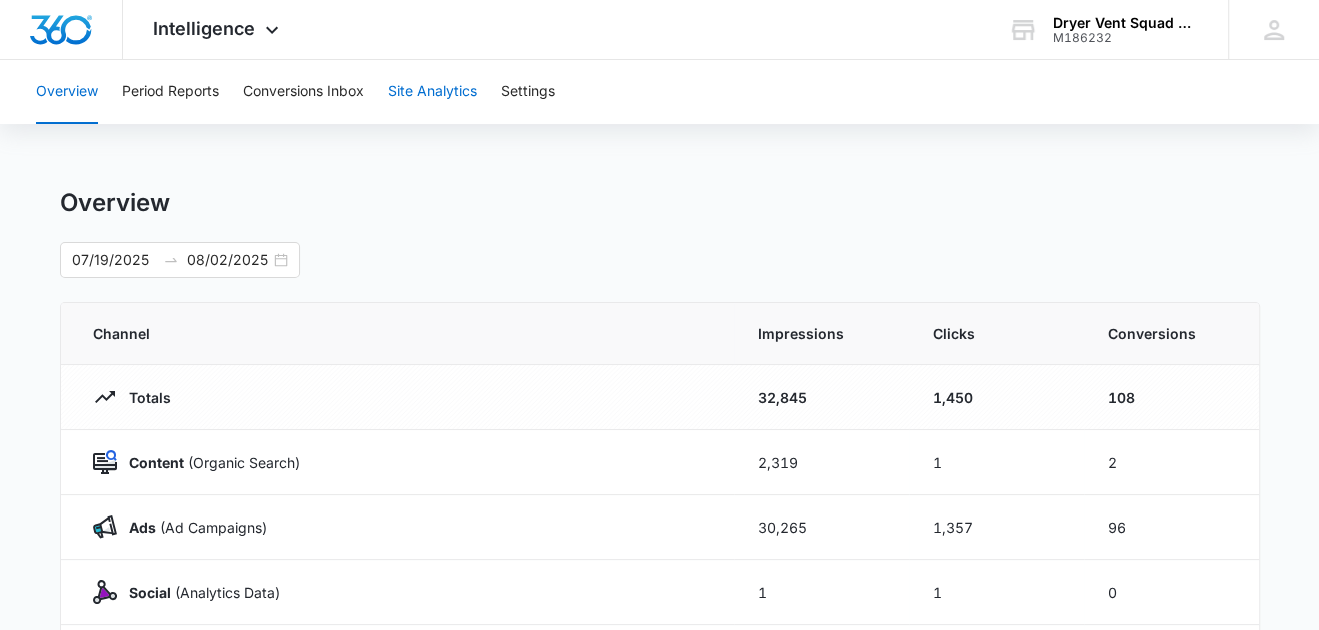click on "Site Analytics" at bounding box center (432, 92) 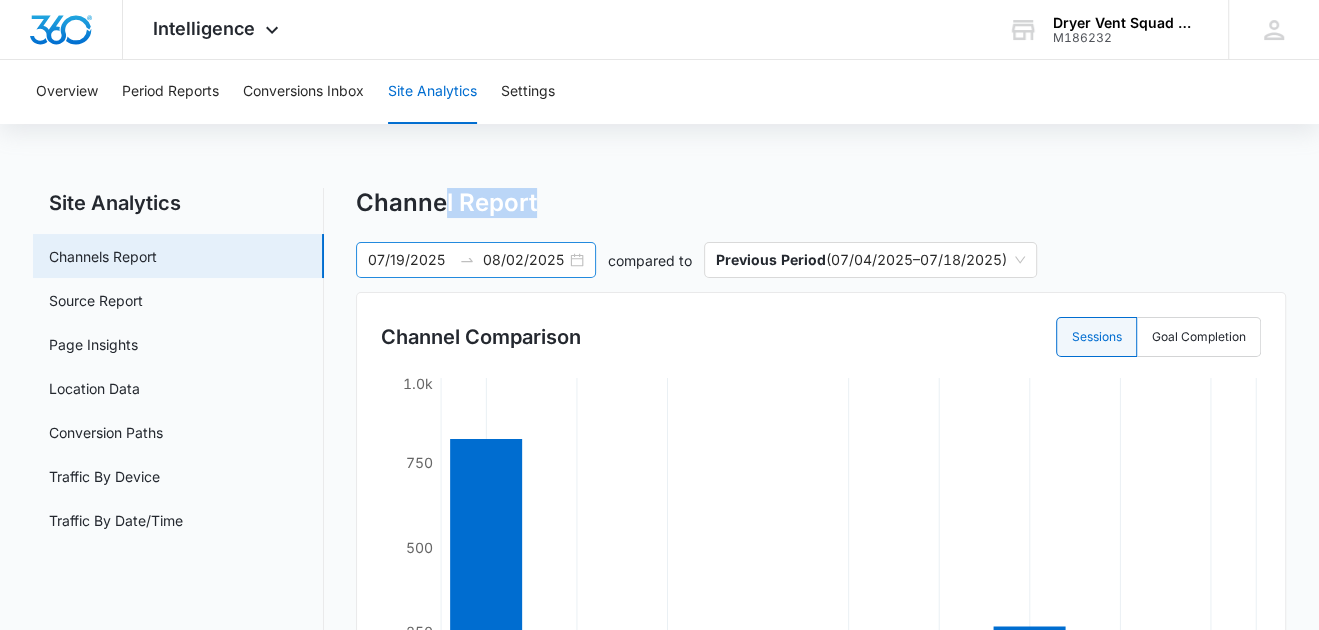 drag, startPoint x: 445, startPoint y: 195, endPoint x: 461, endPoint y: 271, distance: 77.665955 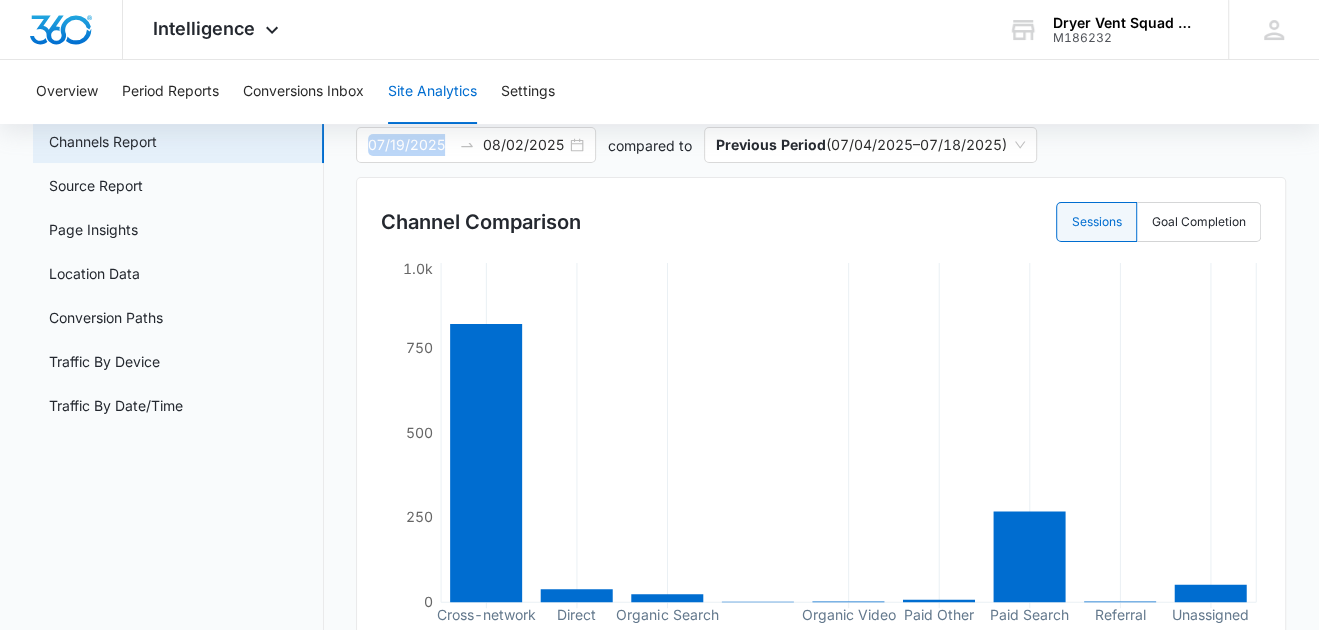 scroll, scrollTop: 0, scrollLeft: 0, axis: both 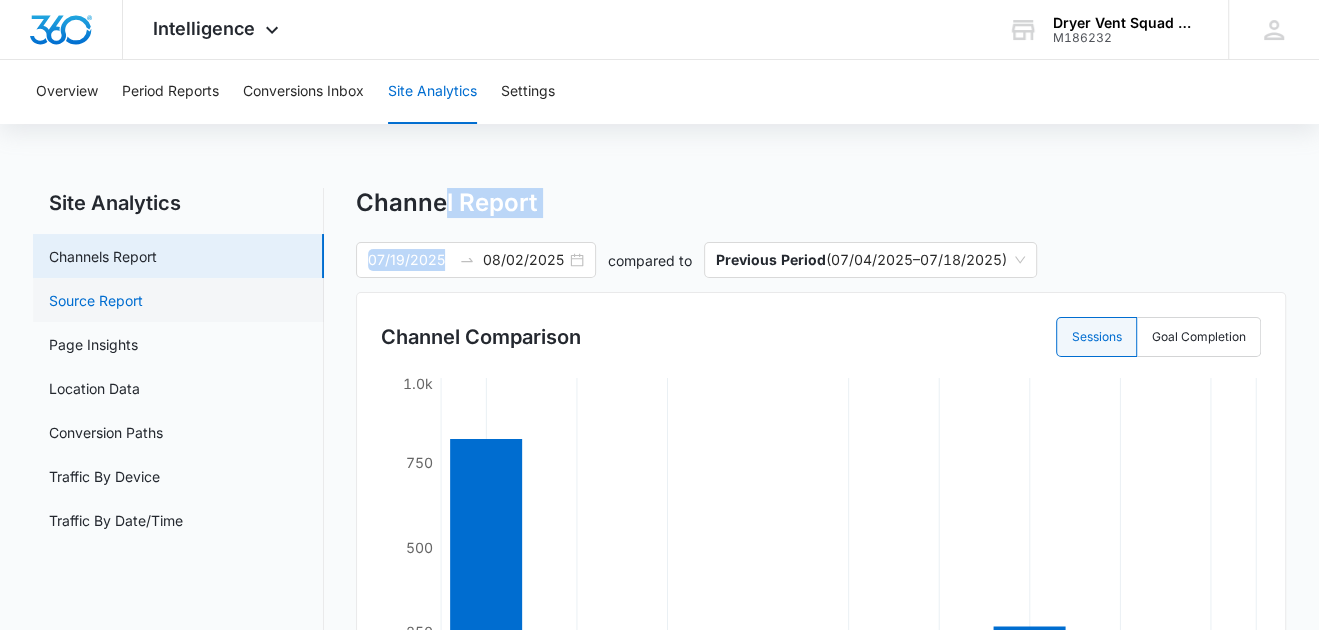 click on "Source Report" at bounding box center (96, 300) 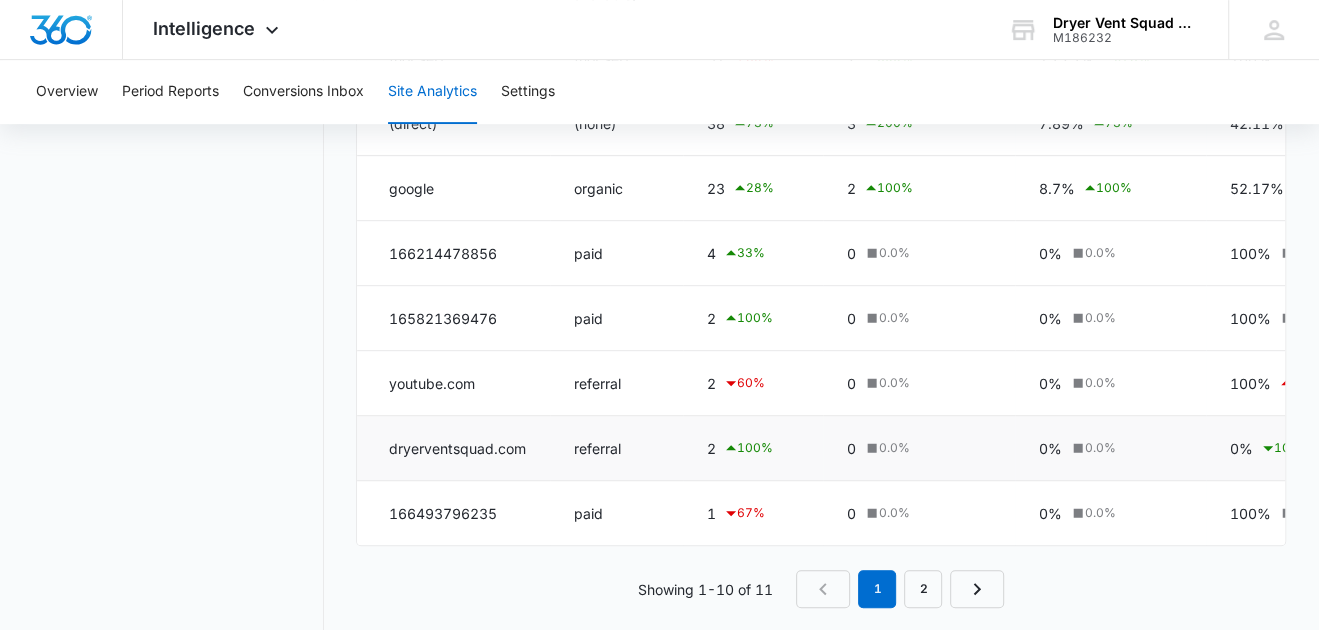 scroll, scrollTop: 572, scrollLeft: 0, axis: vertical 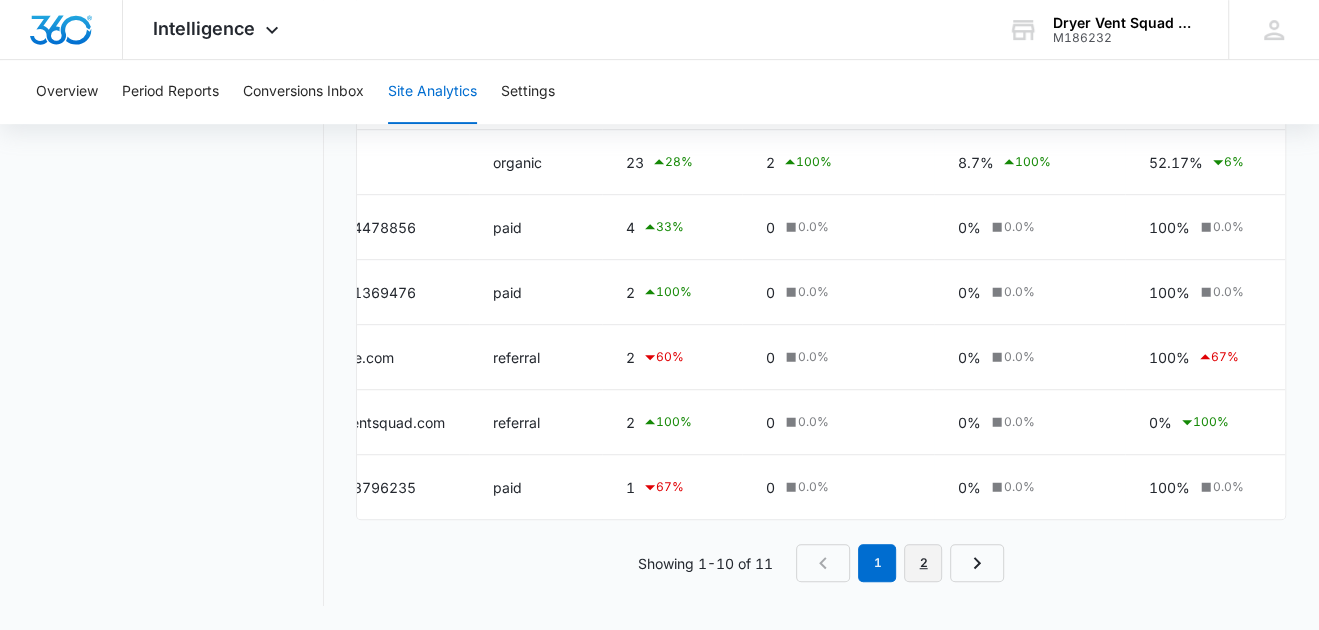 click on "2" at bounding box center (923, 563) 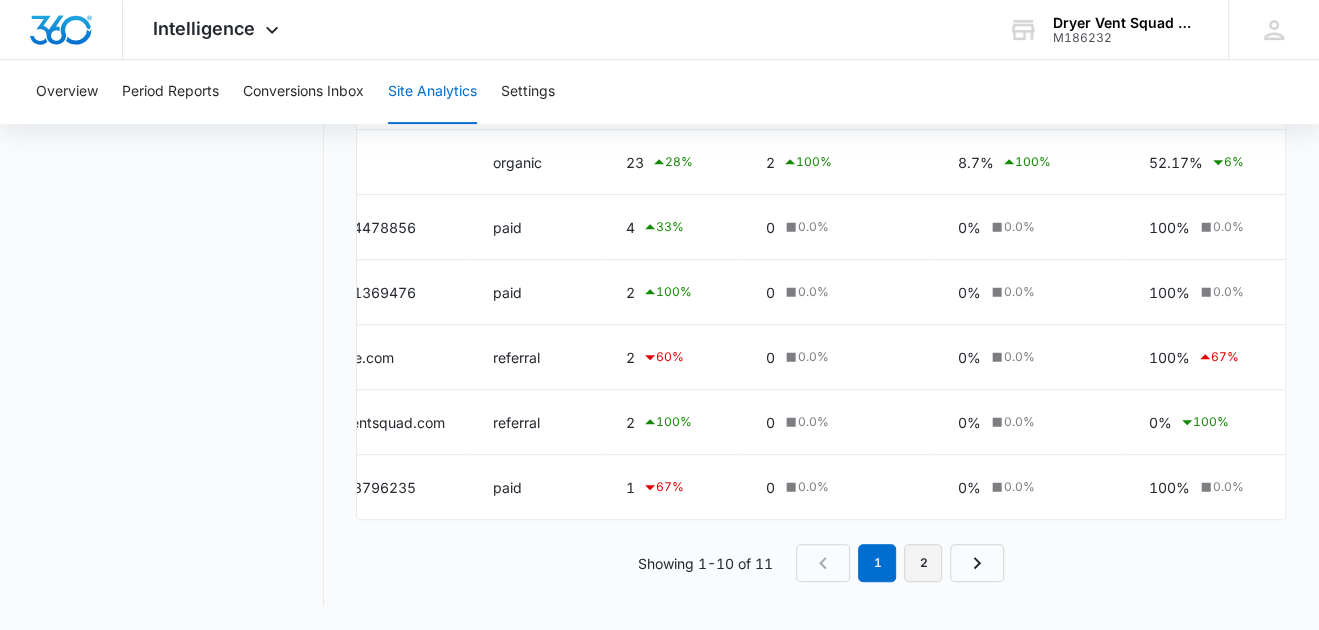 scroll, scrollTop: 0, scrollLeft: 0, axis: both 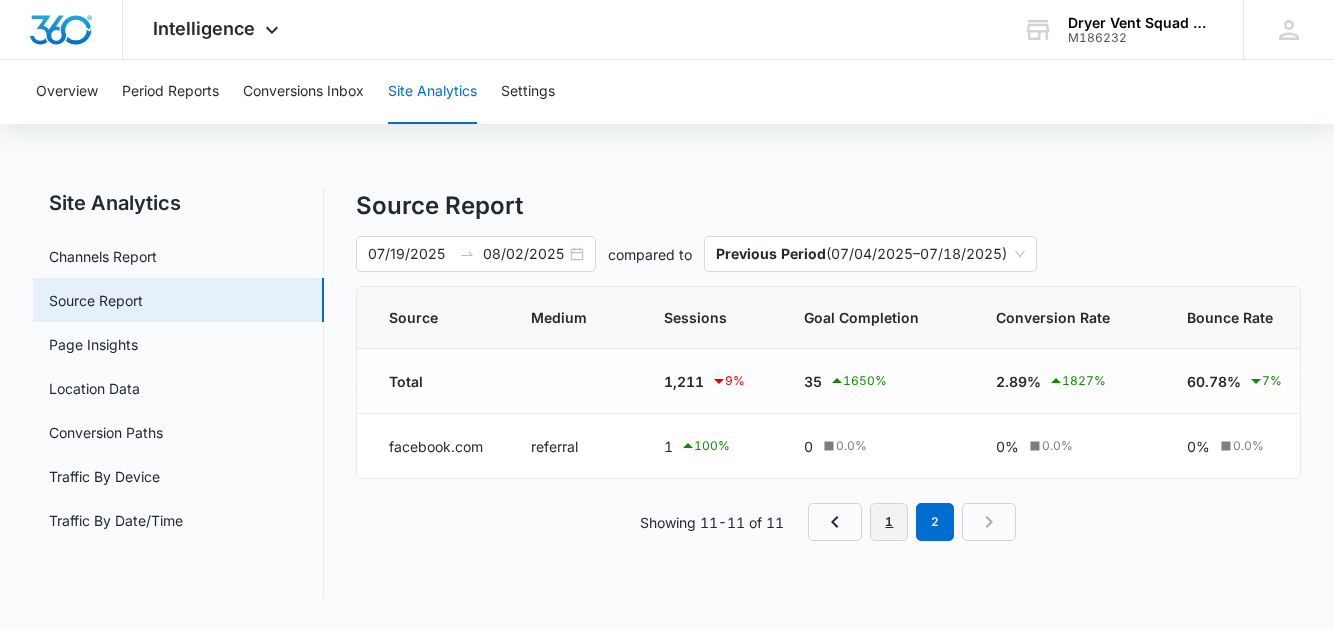 click on "1" at bounding box center [889, 522] 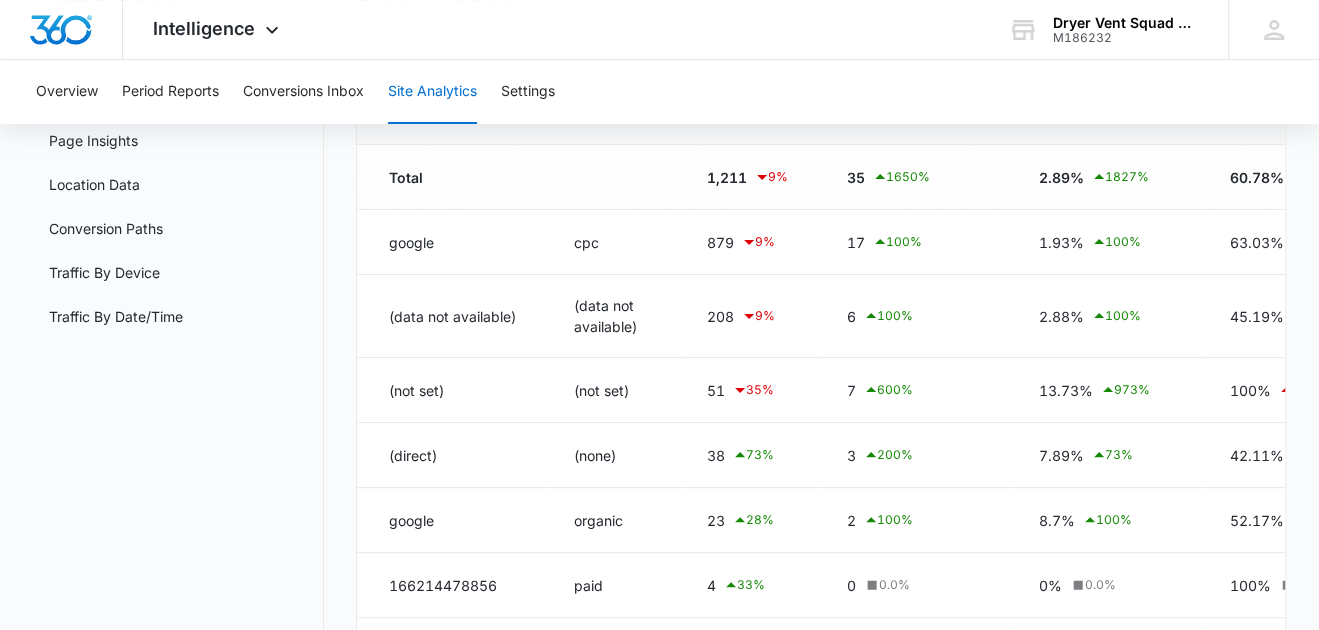 scroll, scrollTop: 172, scrollLeft: 0, axis: vertical 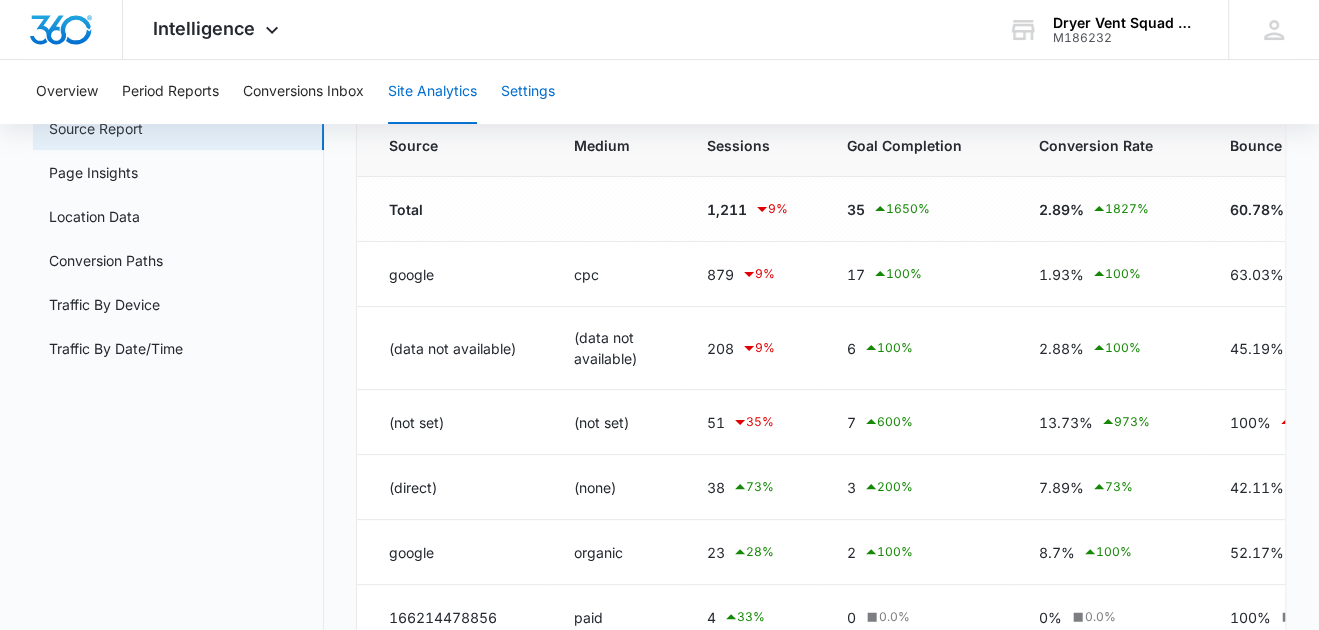 click on "Settings" at bounding box center [528, 92] 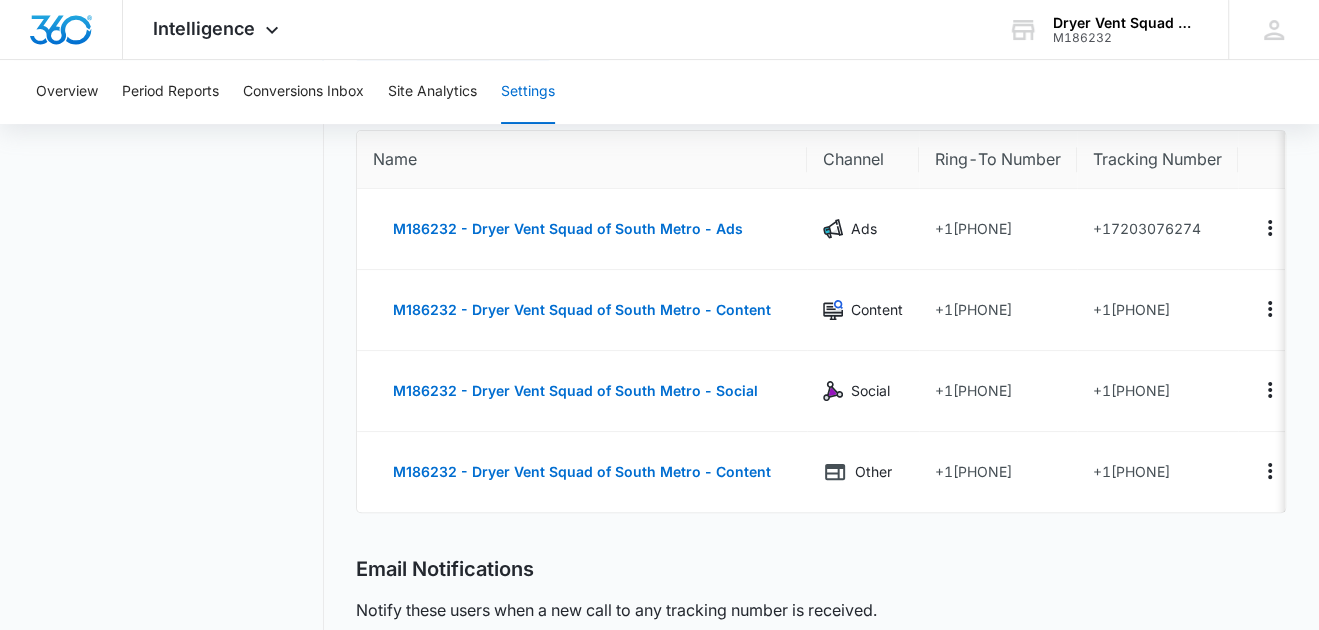 scroll, scrollTop: 199, scrollLeft: 0, axis: vertical 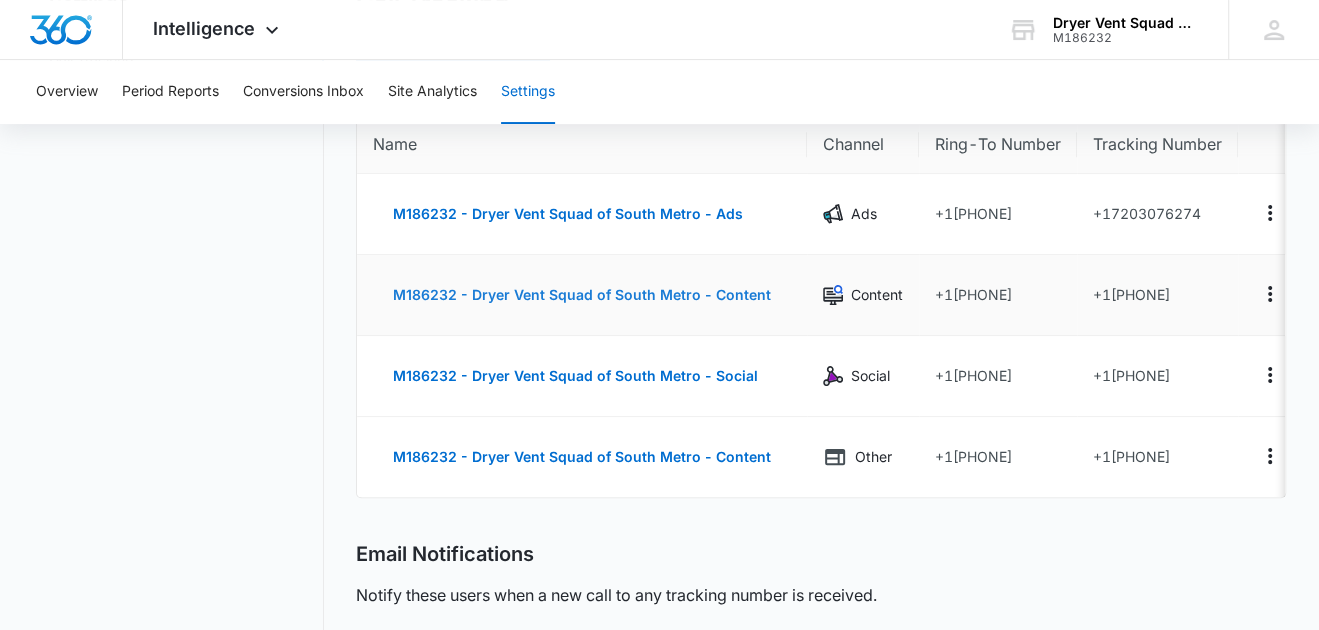 click on "M186232 - Dryer Vent Squad of South Metro - Content" at bounding box center [582, 295] 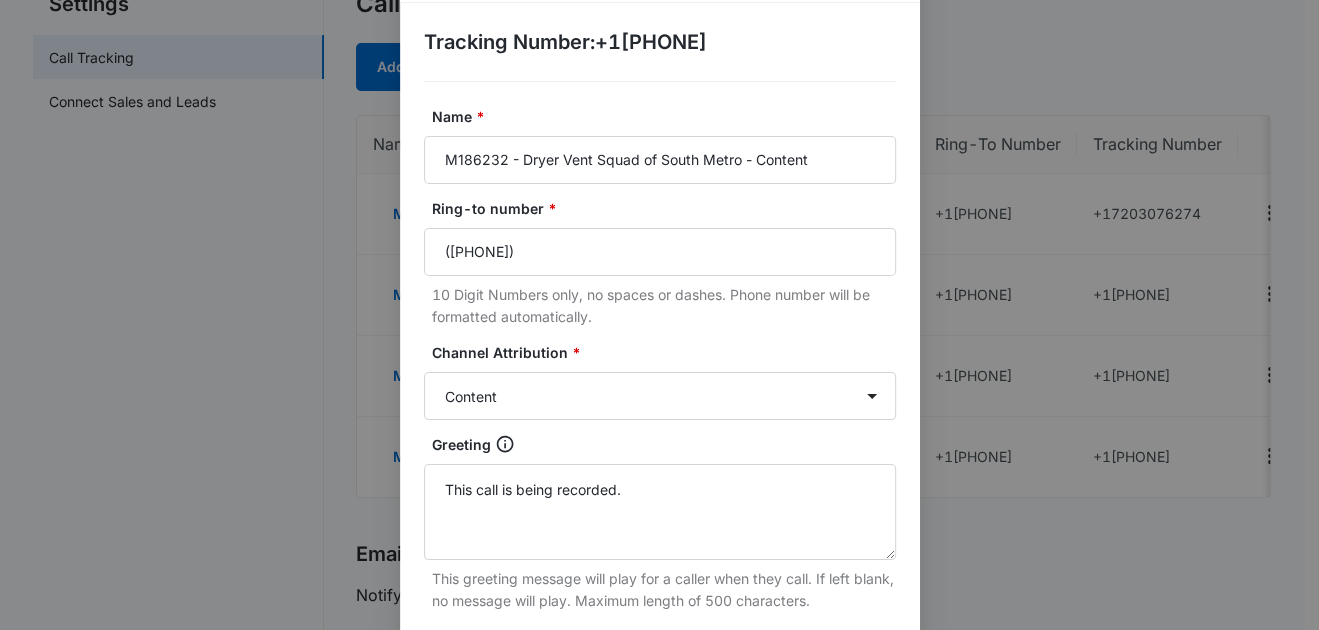 scroll, scrollTop: 0, scrollLeft: 0, axis: both 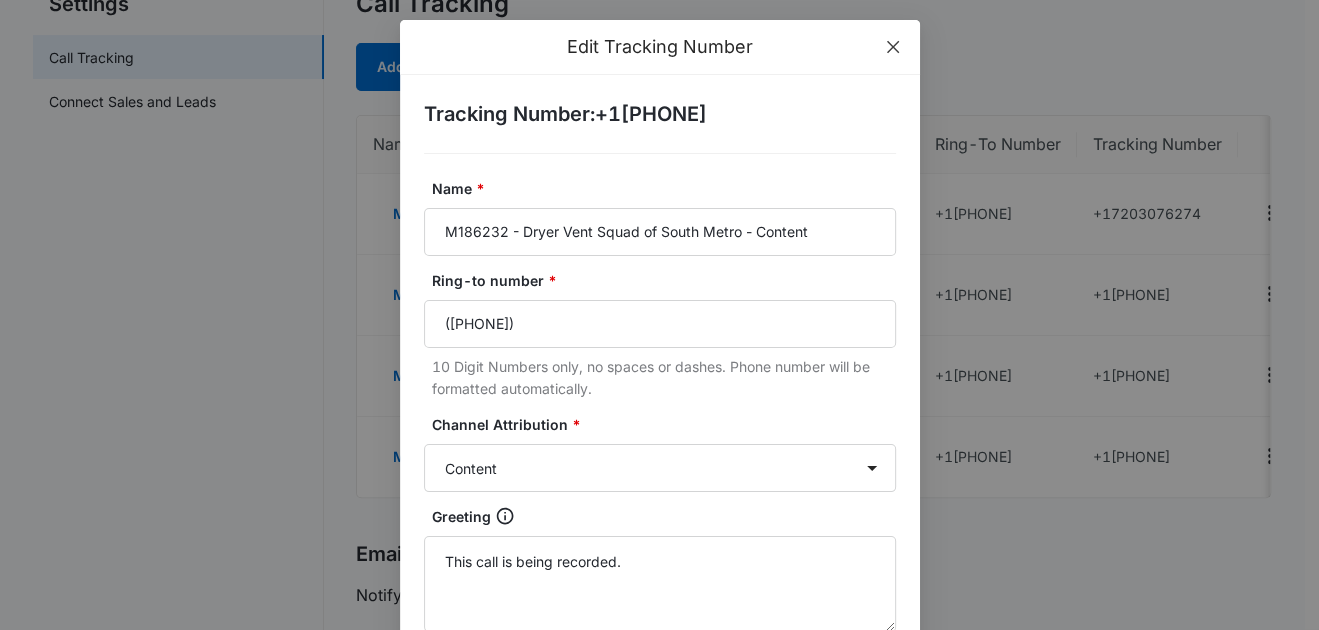 click 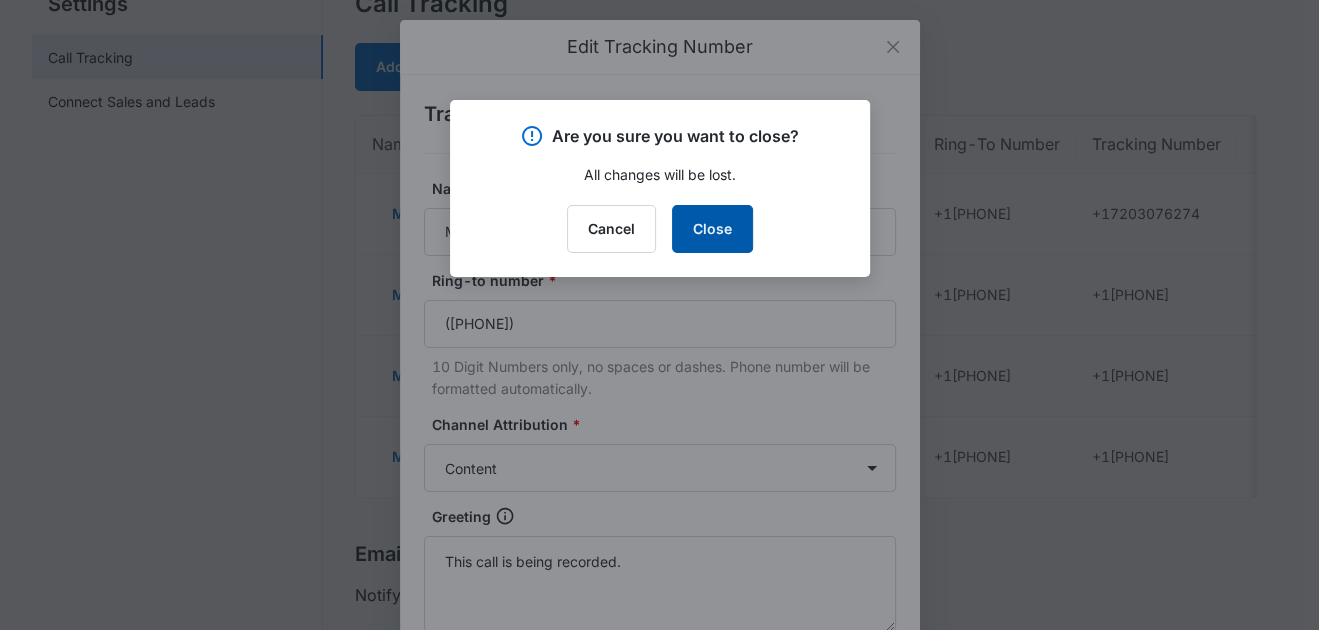 click on "Close" at bounding box center (712, 229) 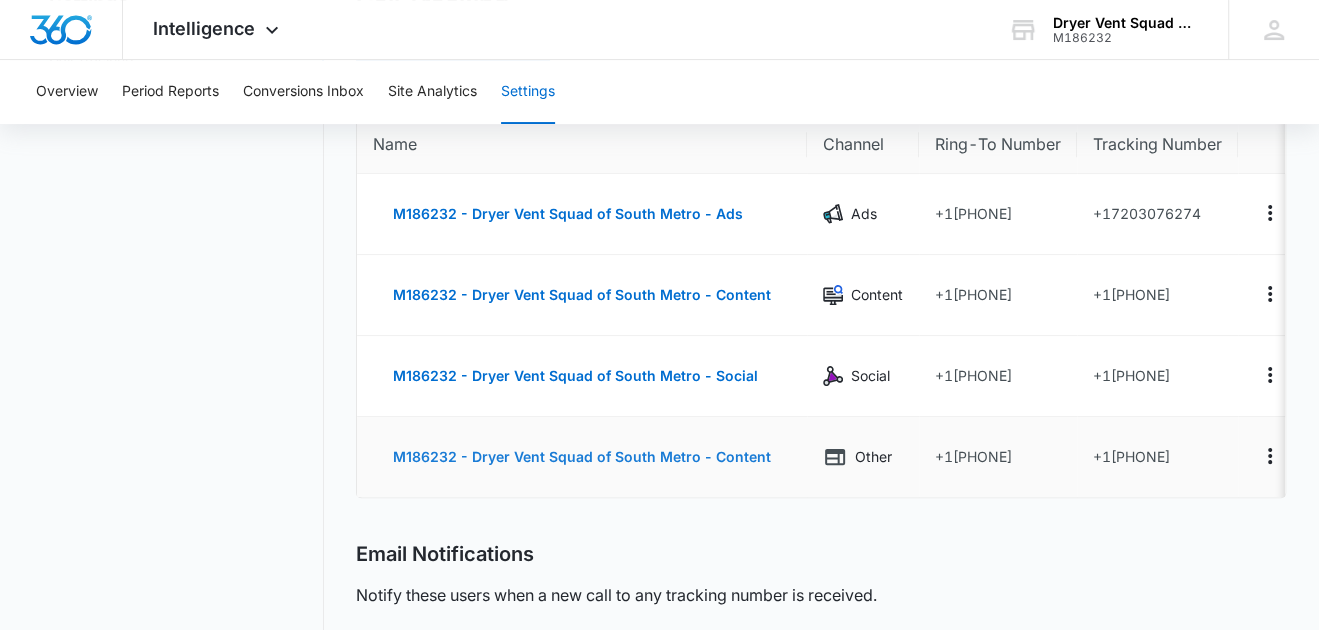 click on "M186232 - Dryer Vent Squad of South Metro - Content" at bounding box center (582, 457) 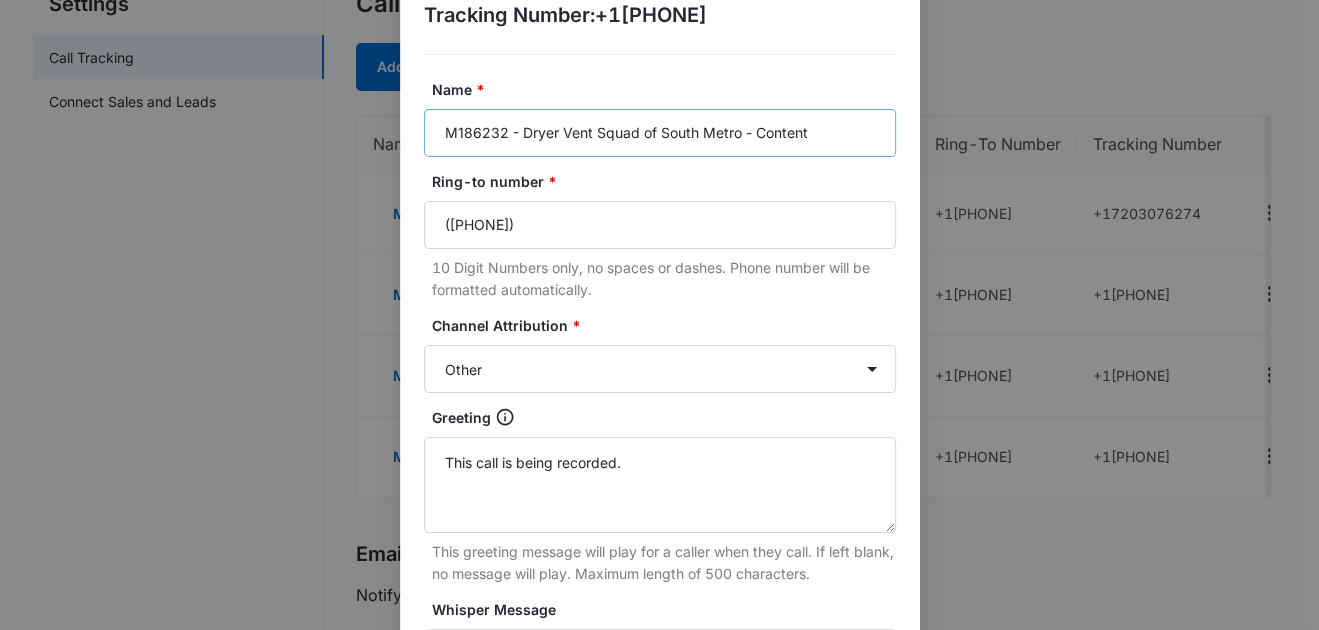 scroll, scrollTop: 0, scrollLeft: 0, axis: both 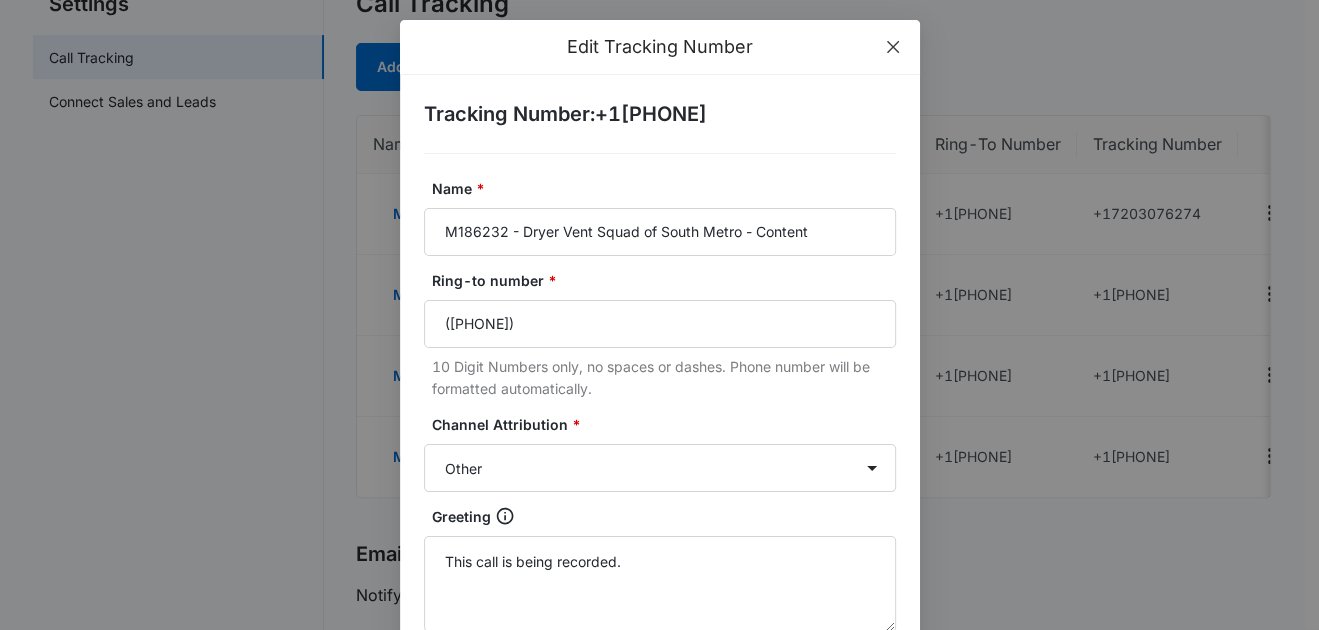 click 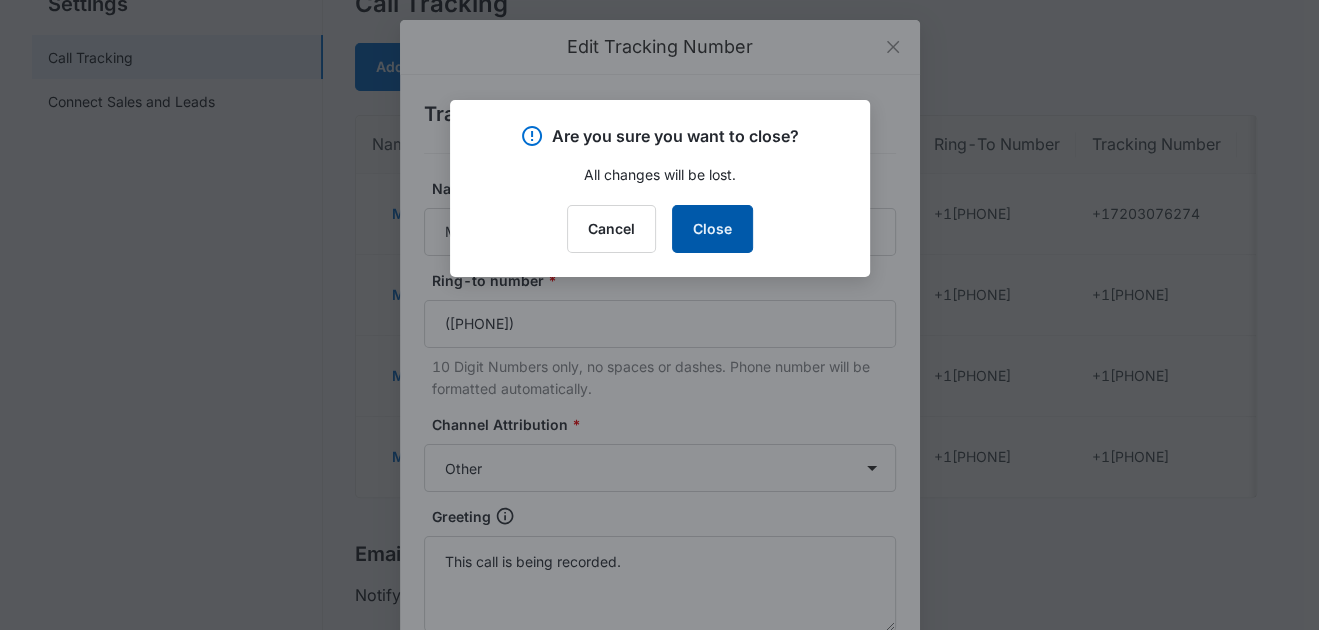 click on "Close" at bounding box center (712, 229) 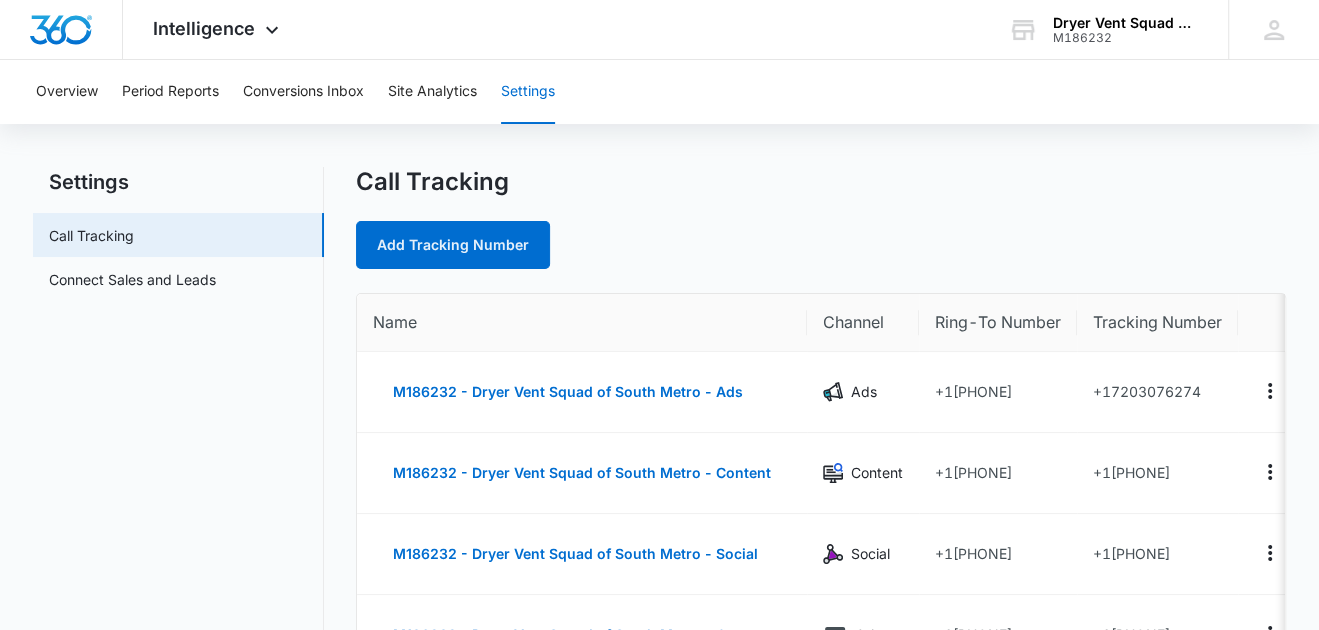 scroll, scrollTop: 0, scrollLeft: 0, axis: both 